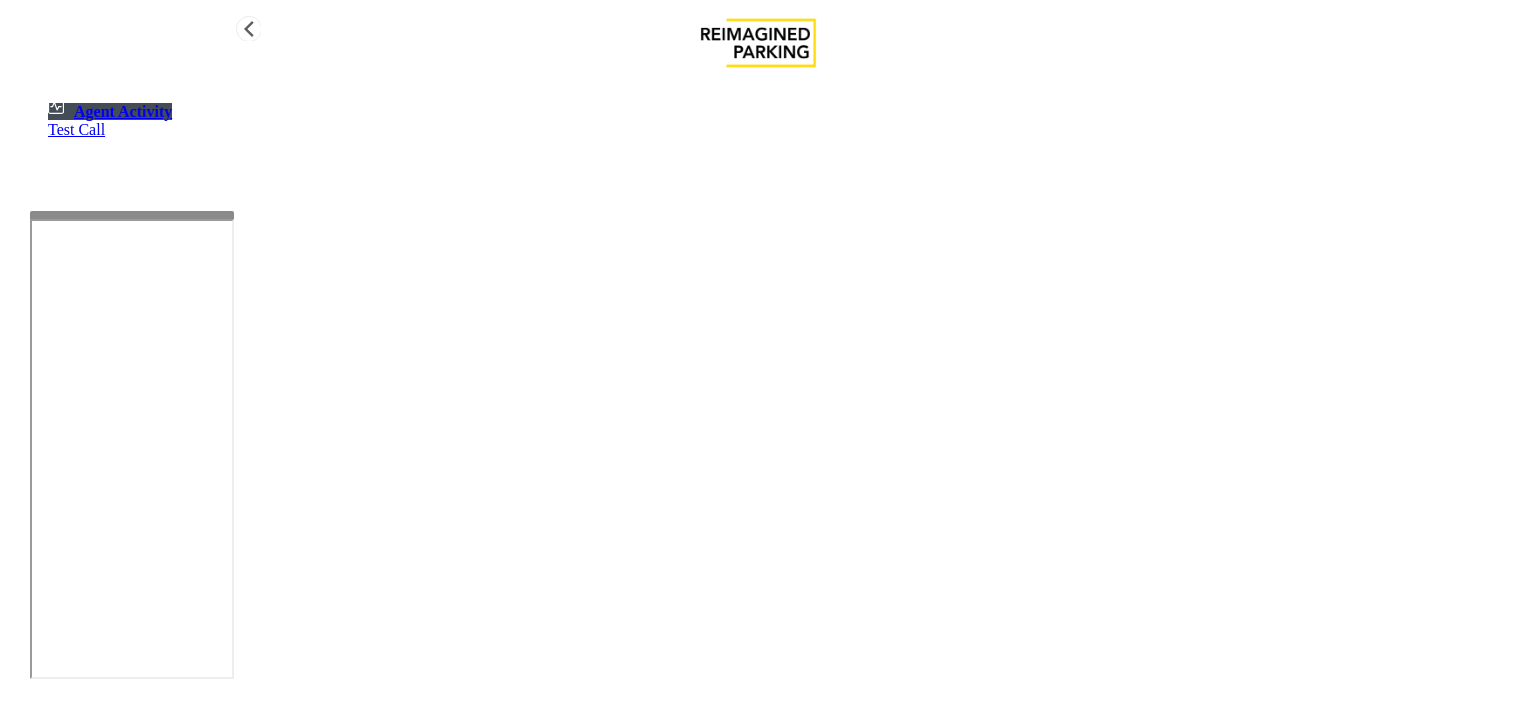 scroll, scrollTop: 0, scrollLeft: 0, axis: both 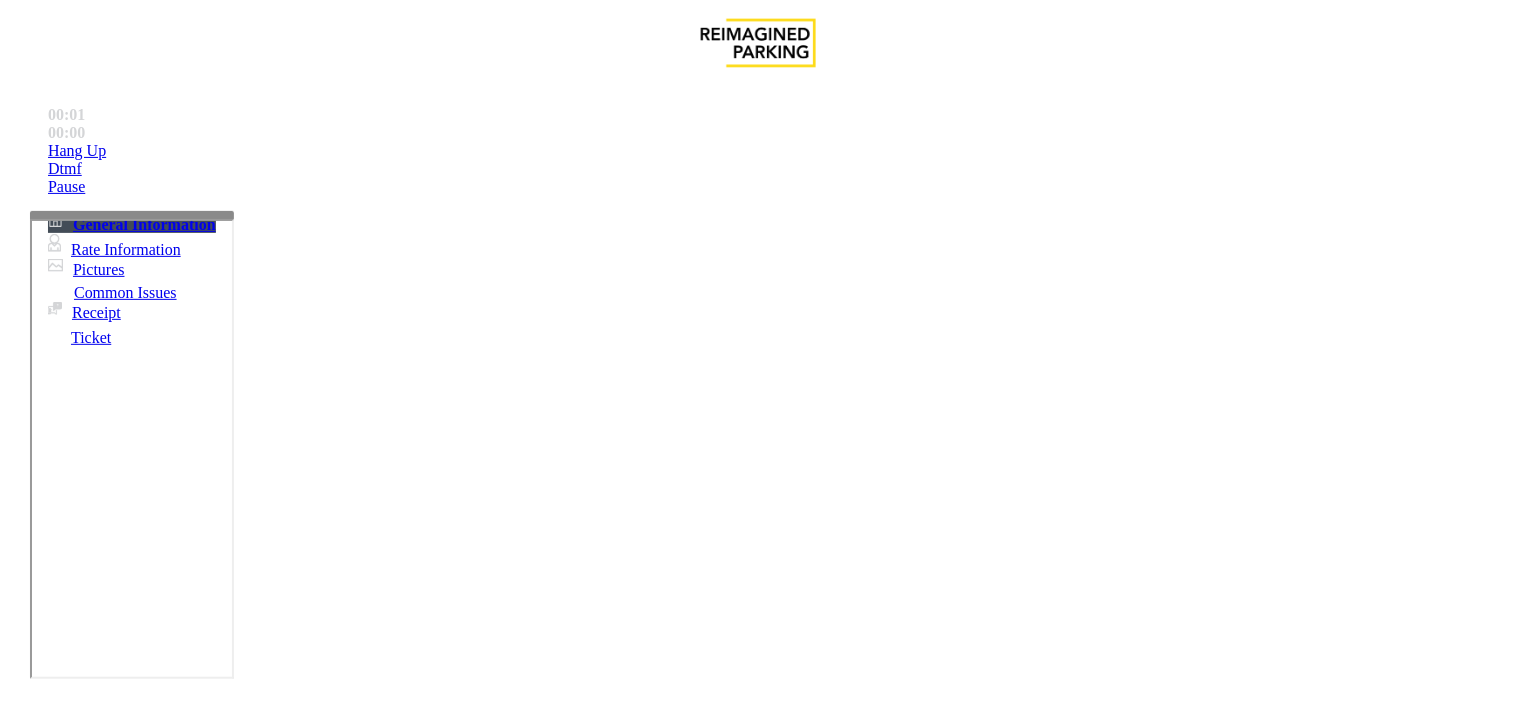 click at bounding box center (758, 2396) 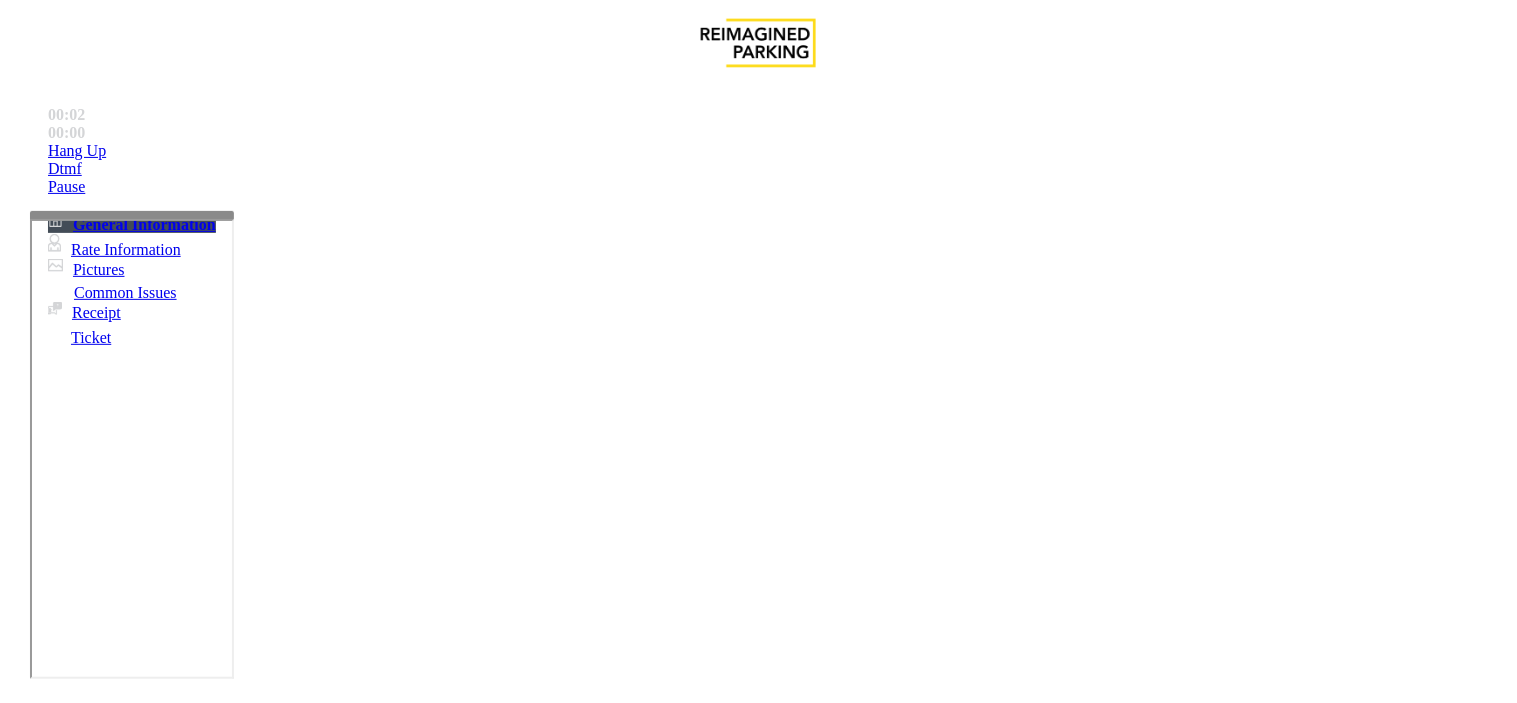 drag, startPoint x: 954, startPoint y: 307, endPoint x: 1018, endPoint y: 384, distance: 100.12492 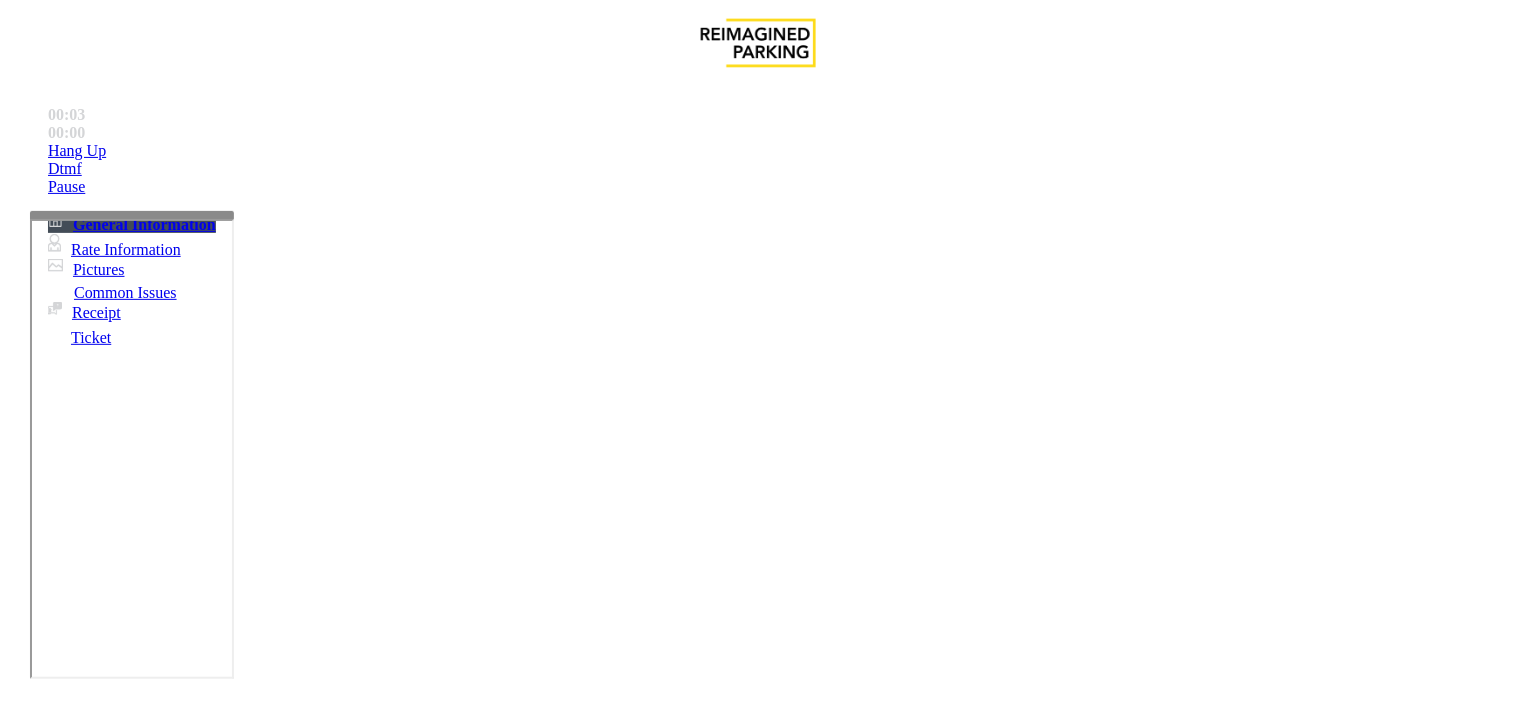 drag, startPoint x: 1018, startPoint y: 384, endPoint x: 1082, endPoint y: 570, distance: 196.70282 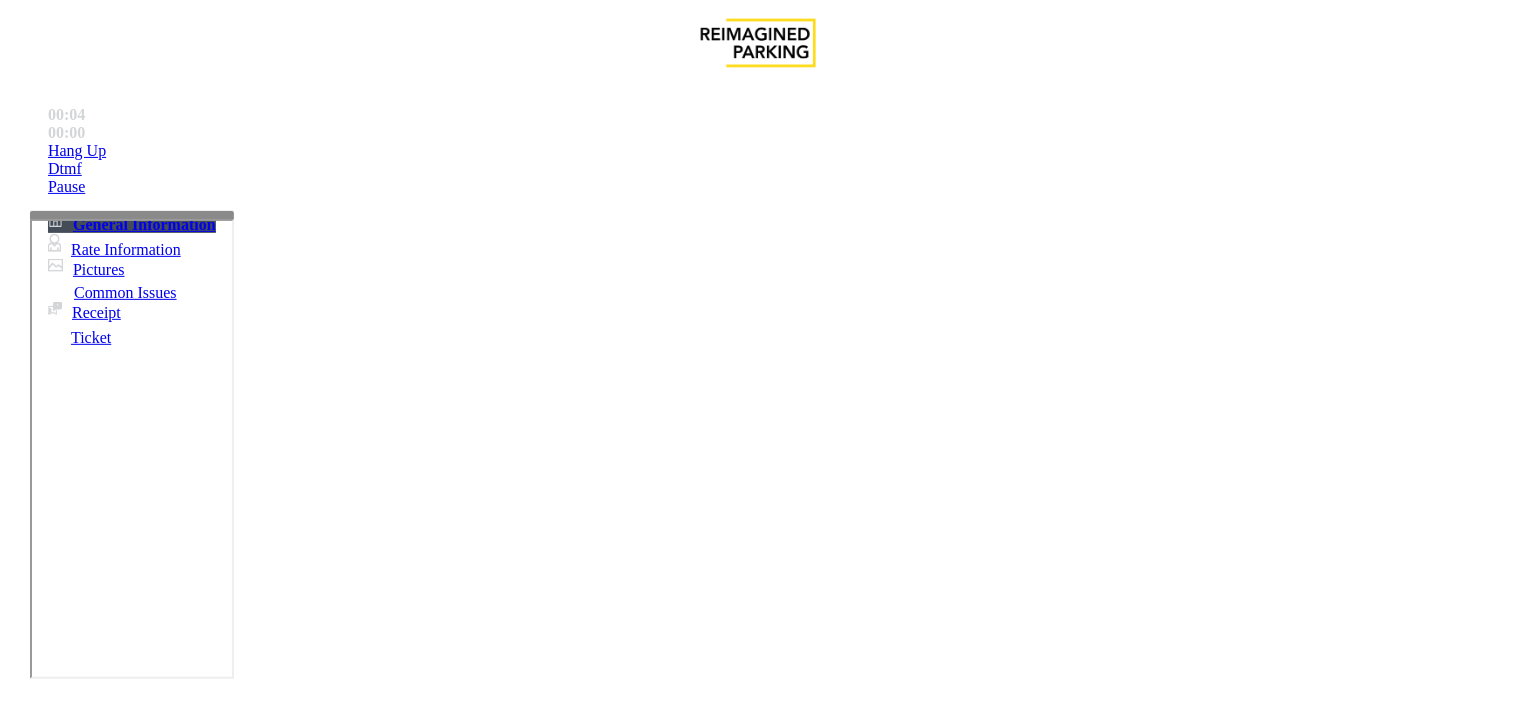 drag, startPoint x: 1082, startPoint y: 570, endPoint x: 1115, endPoint y: 598, distance: 43.27817 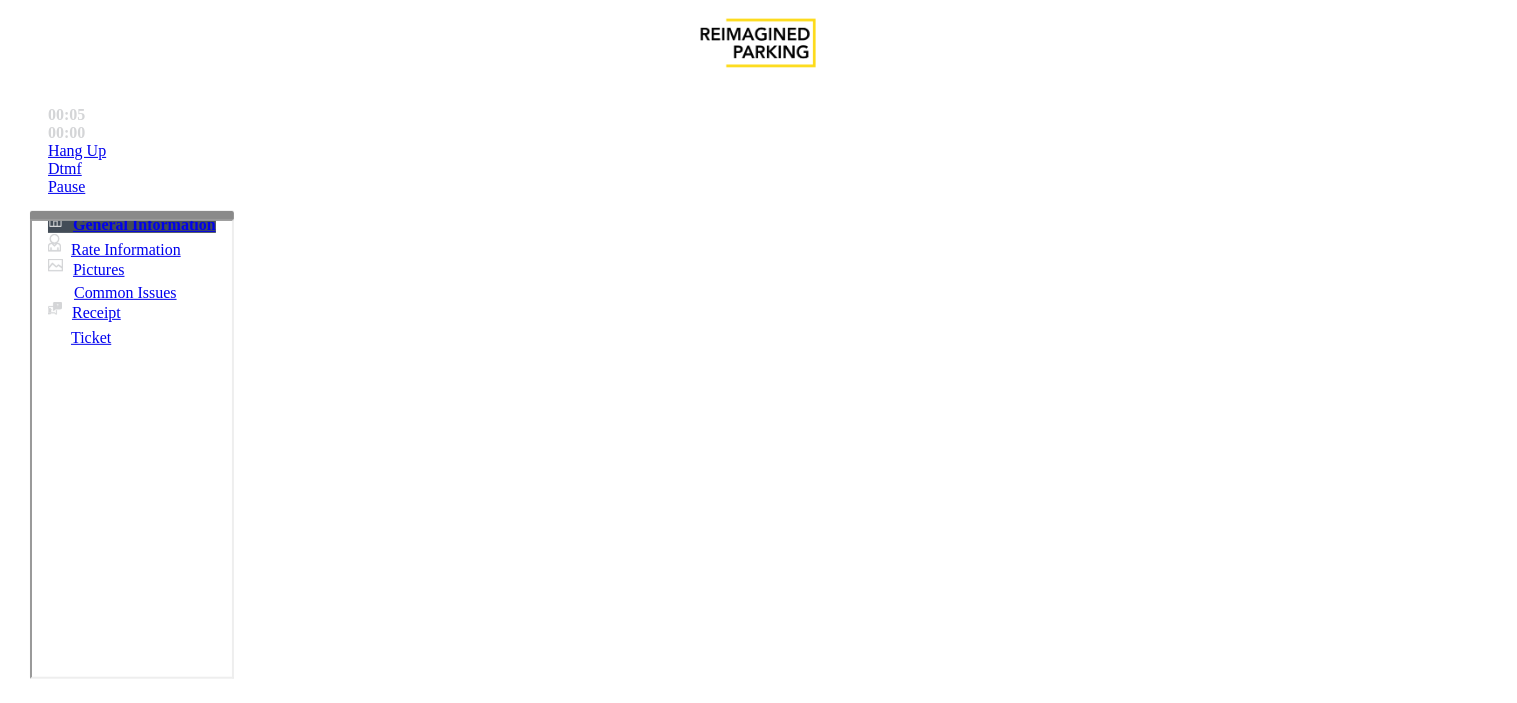 drag, startPoint x: 1115, startPoint y: 598, endPoint x: 720, endPoint y: 318, distance: 484.17456 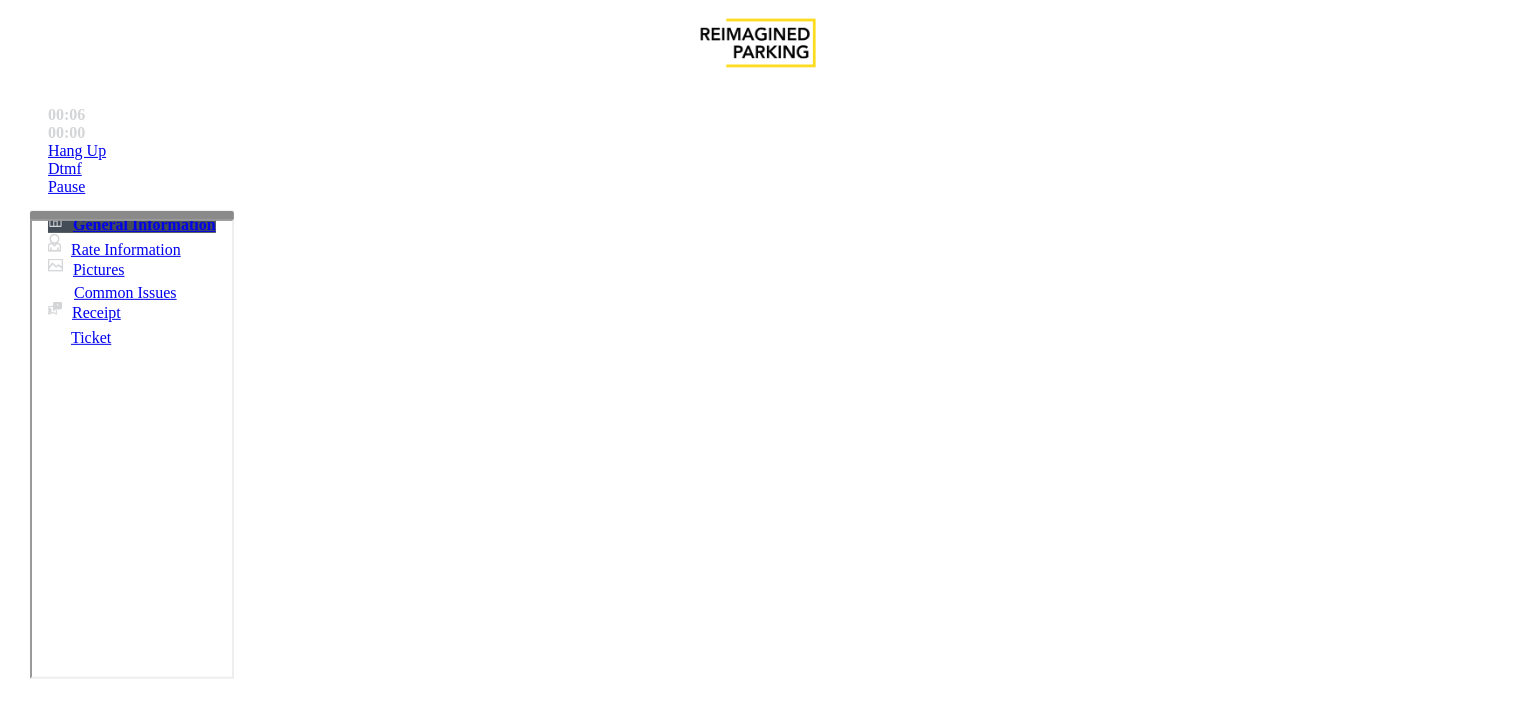 drag, startPoint x: 797, startPoint y: 326, endPoint x: 1033, endPoint y: 567, distance: 337.30847 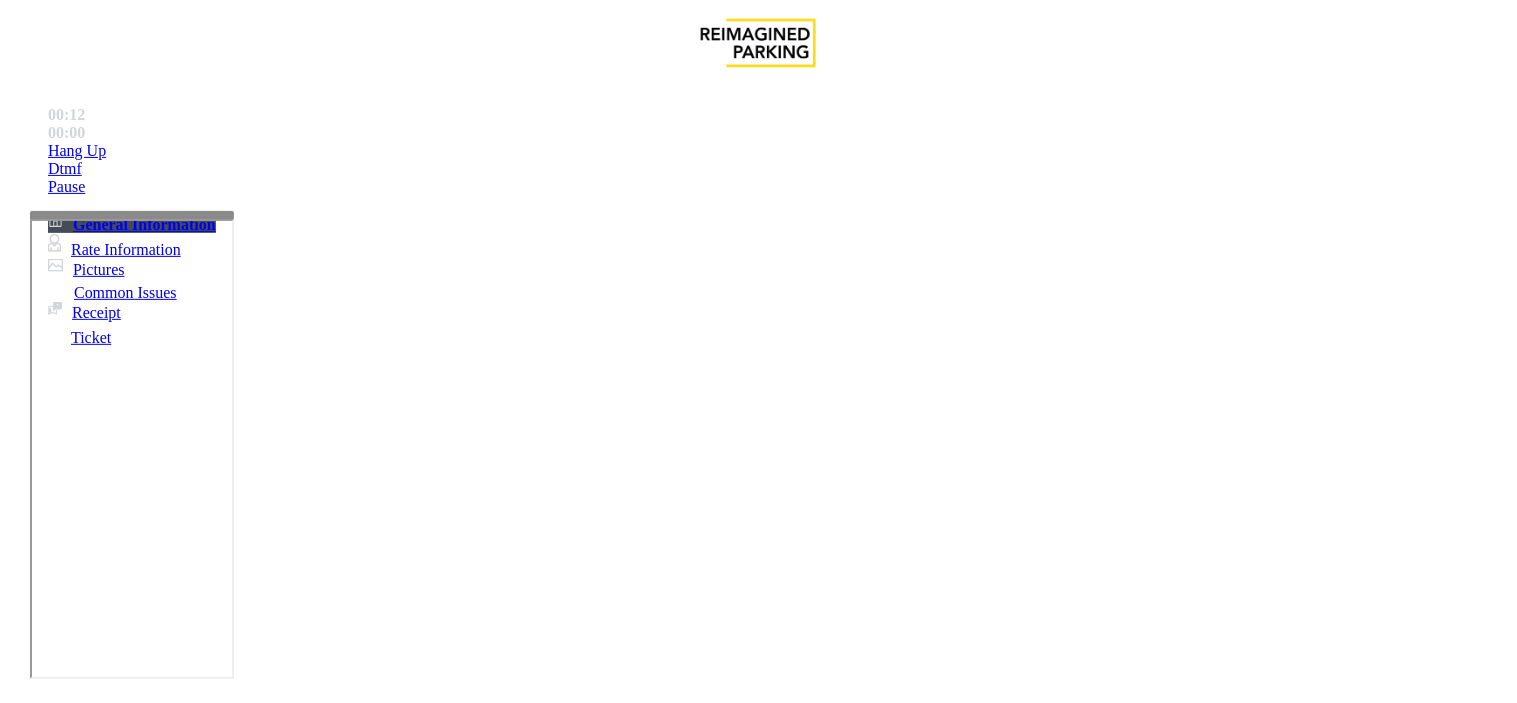 click on "Vend the gate without filling honor form" at bounding box center (747, 2443) 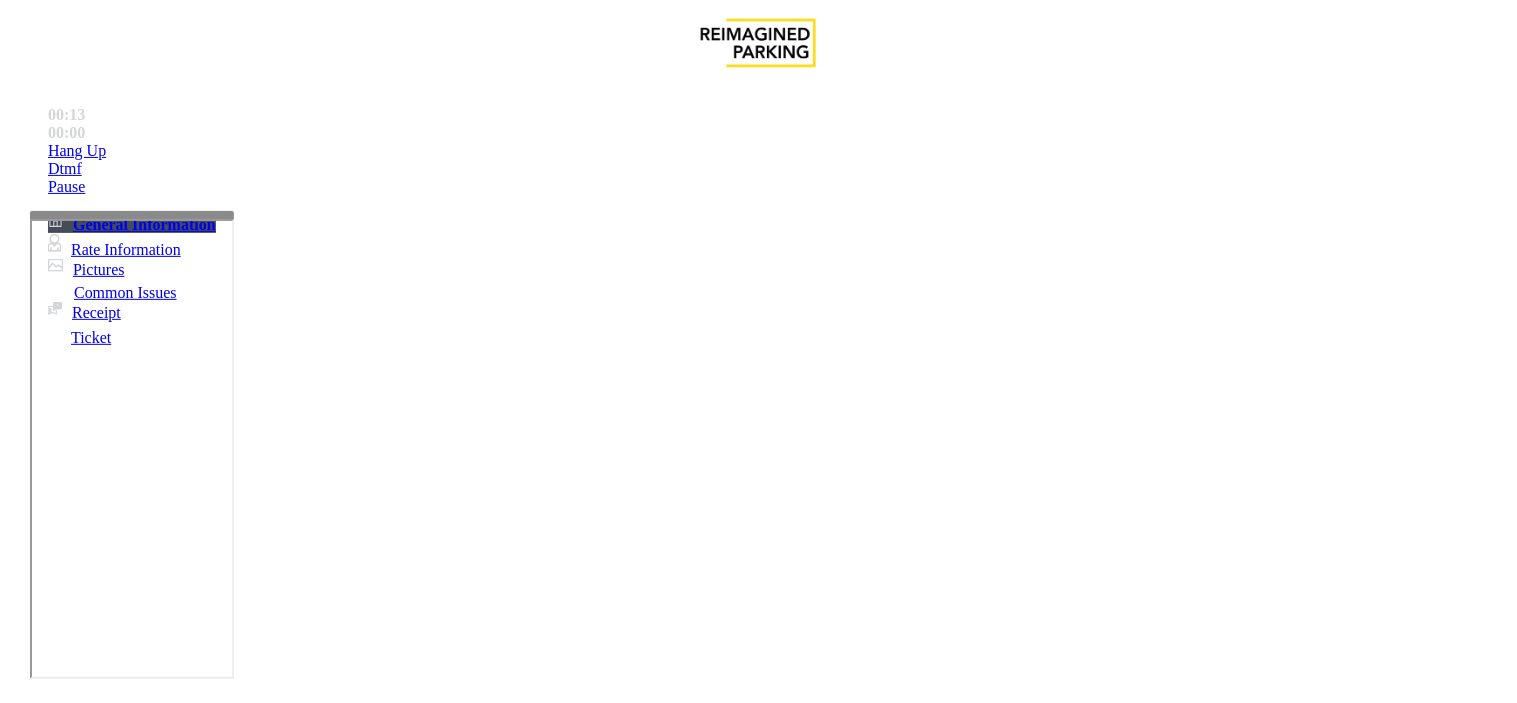 drag, startPoint x: 764, startPoint y: 345, endPoint x: 1185, endPoint y: 576, distance: 480.21036 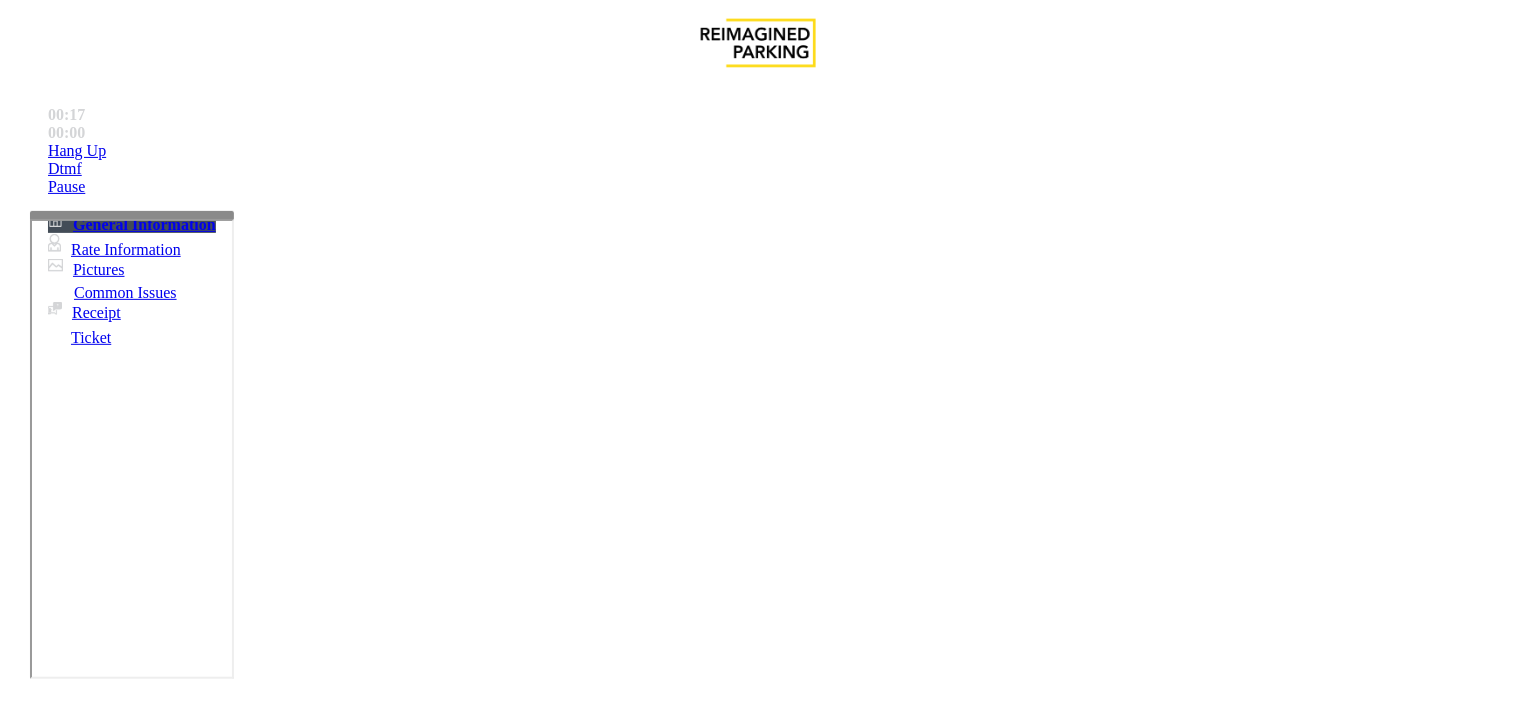 click on "Updated by Jyoti Teotia - 7th March 2025" at bounding box center (758, 2298) 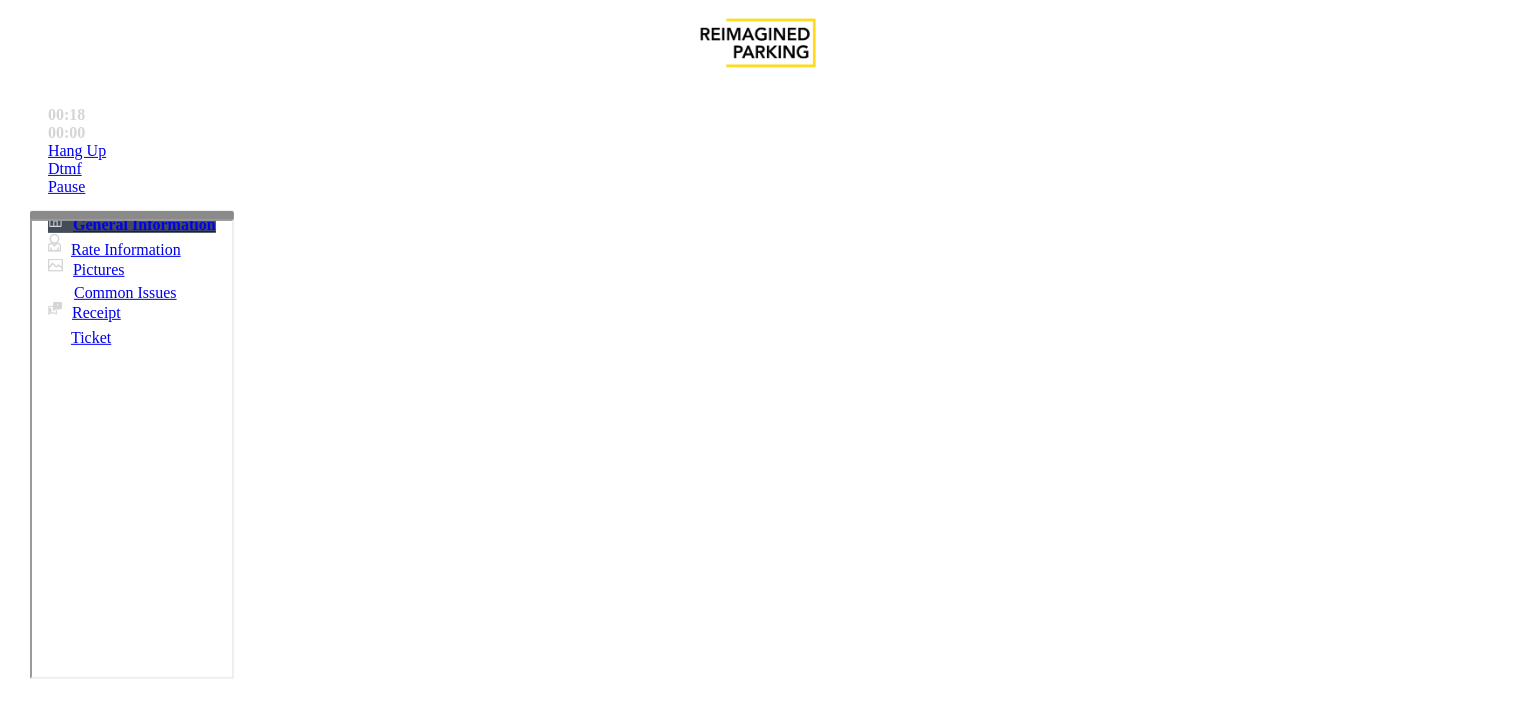 drag, startPoint x: 964, startPoint y: 260, endPoint x: 1340, endPoint y: 546, distance: 472.41083 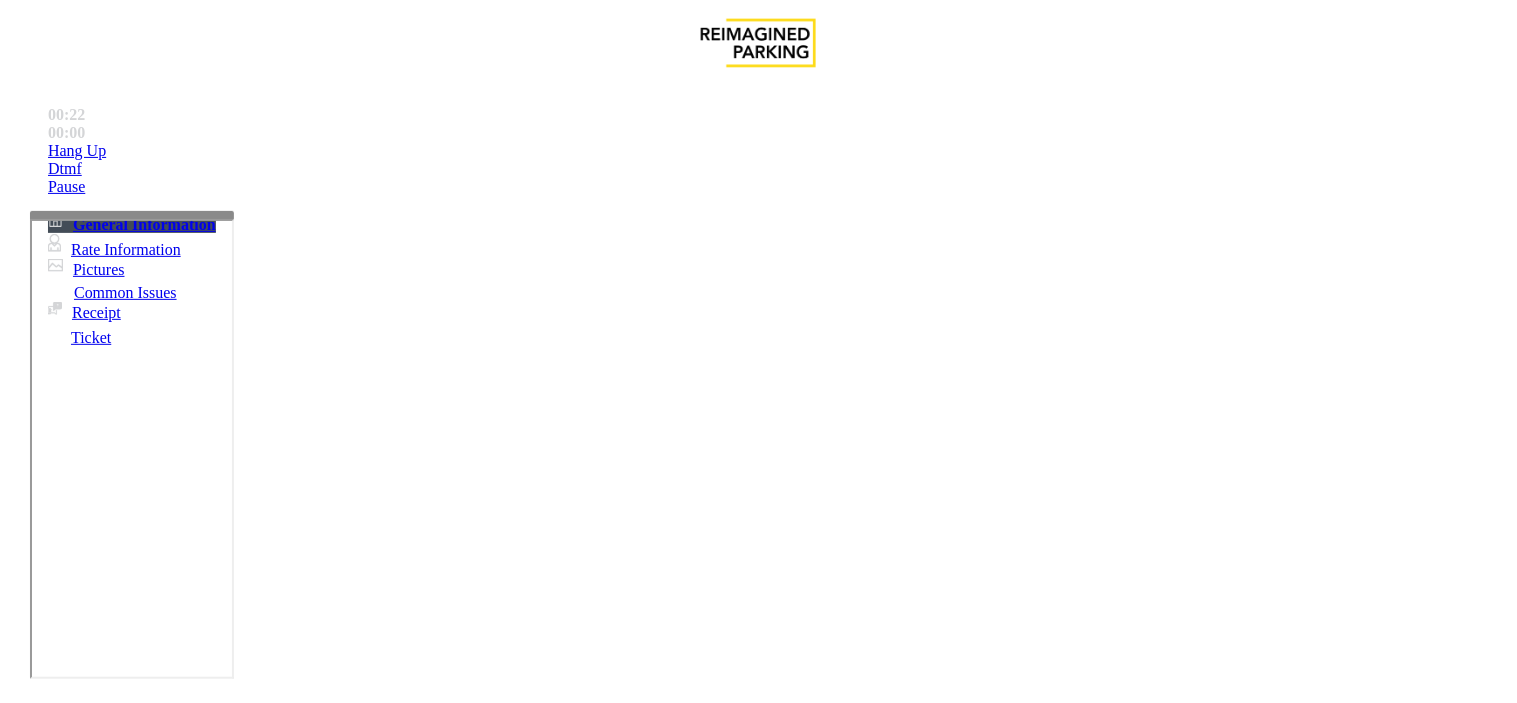 click on "Vend the gate without filling honor form" at bounding box center [747, 2443] 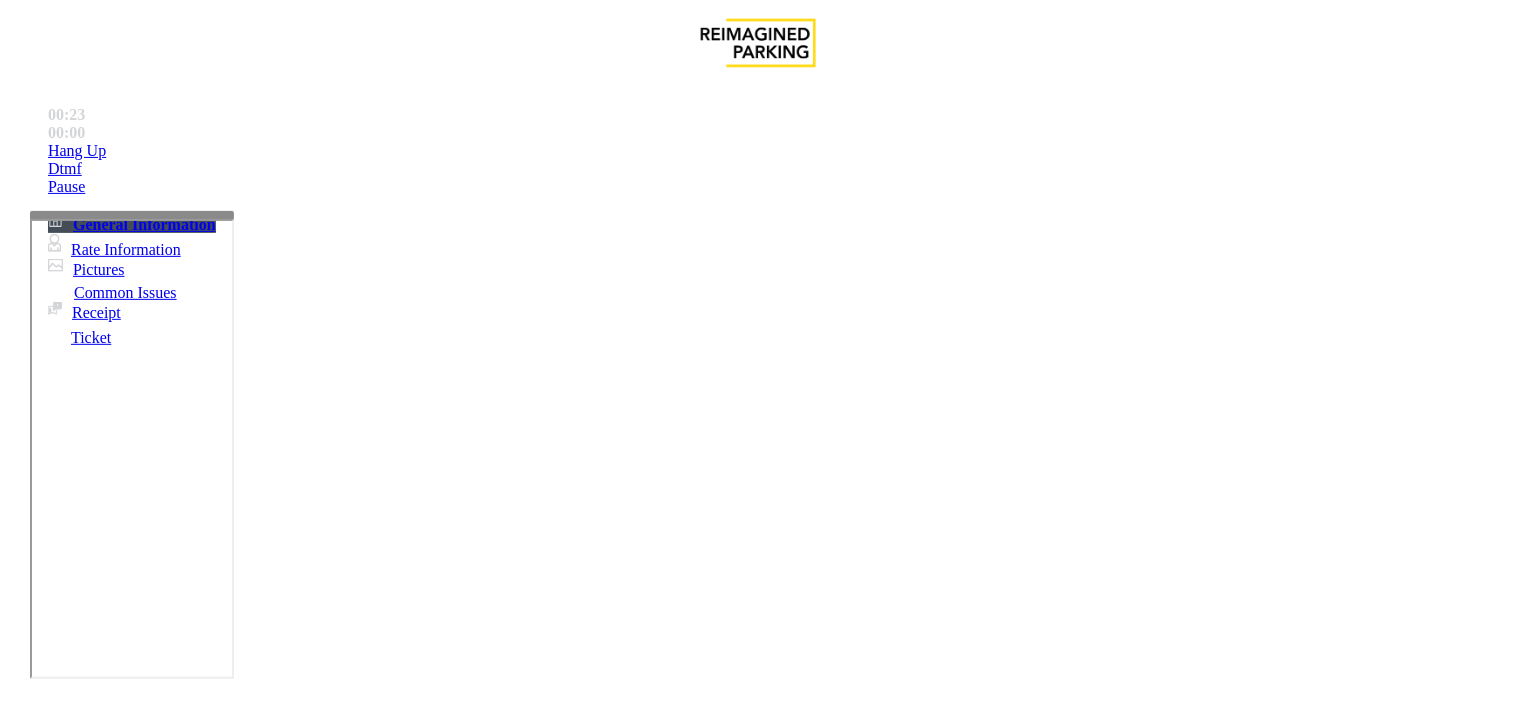 click on "VEND EXIT GATE TO ANYONE EXPERIENCE TICKET, VALIDATION, AND/OR KEYCARD ISSUES REGARDLESS OF THE TIME OF DAY. INFORM THE MANAGEMENT OF ANY POSSIBLE GATE ISSUES." at bounding box center [760, 2569] 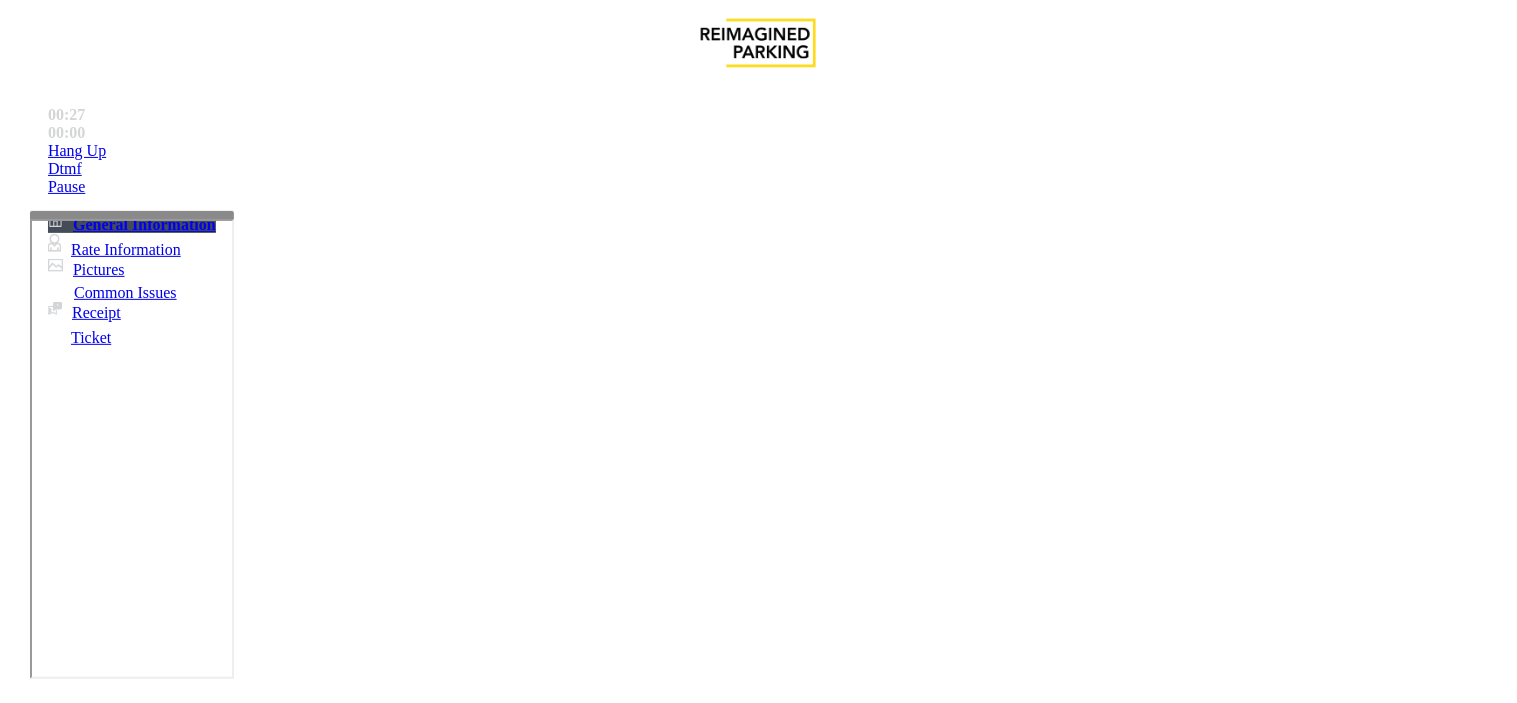 click on "VEND EXIT GATE TO ANYONE EXPERIENCE TICKET, VALIDATION, AND/OR KEYCARD ISSUES REGARDLESS OF THE TIME OF DAY. INFORM THE MANAGEMENT OF ANY POSSIBLE GATE ISSUES." at bounding box center (760, 2569) 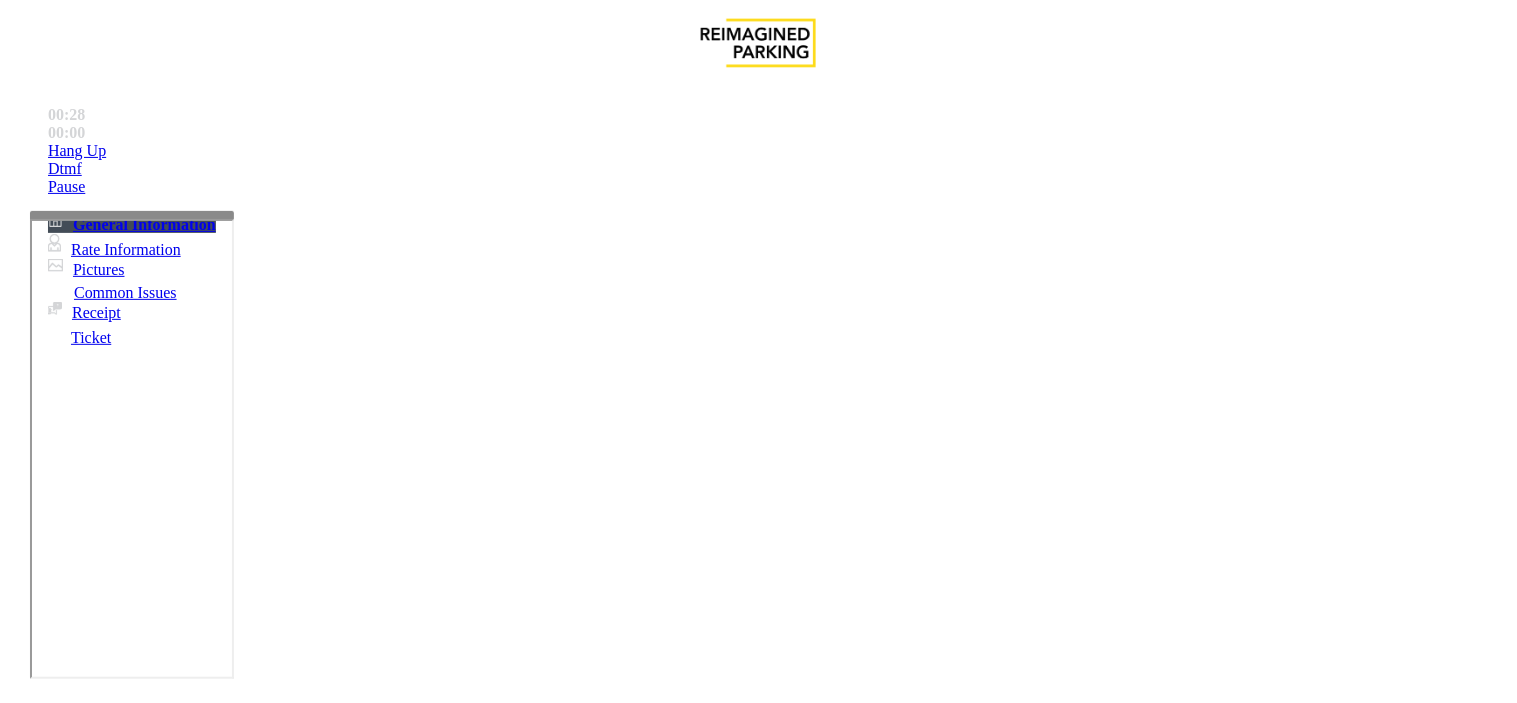 click on "Vend code **" at bounding box center (758, 2570) 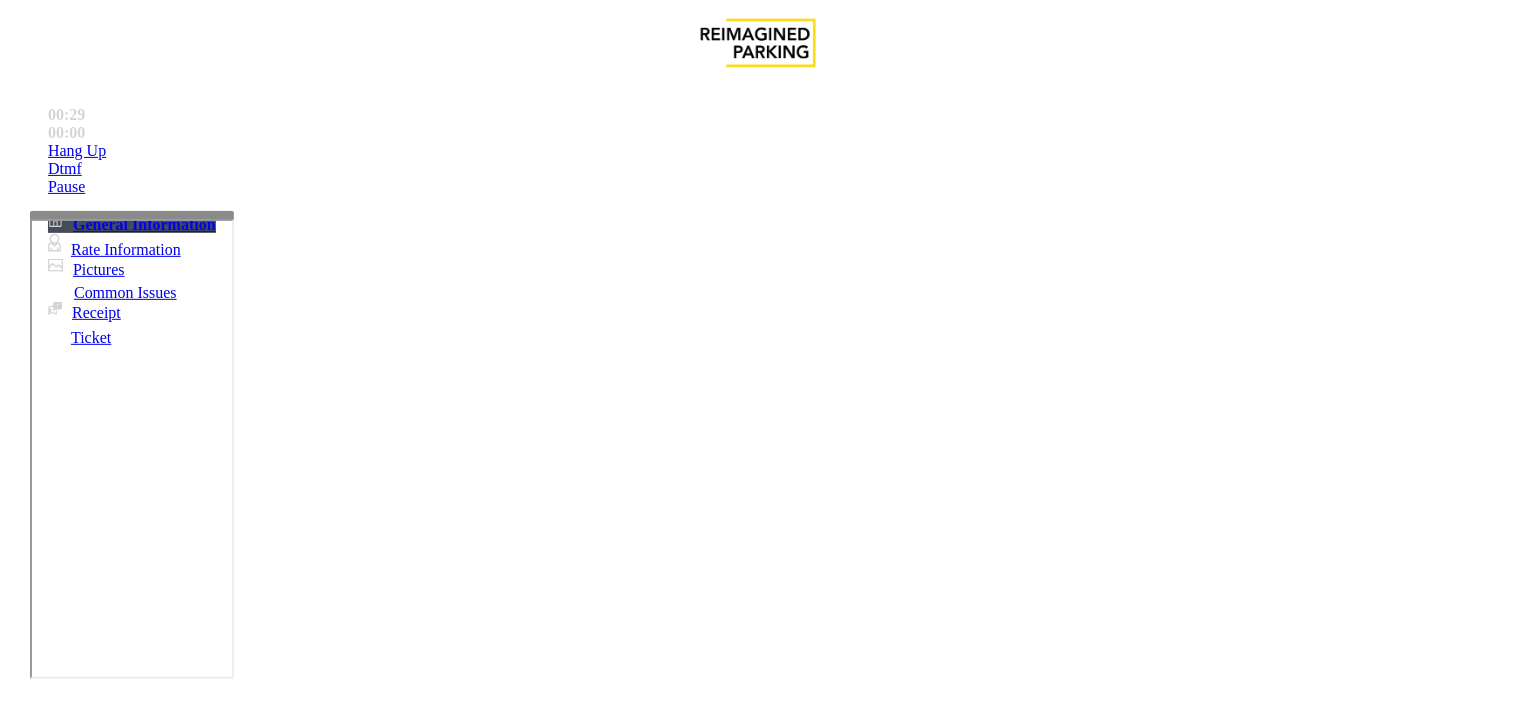 click on "PARCS" at bounding box center [47, 2852] 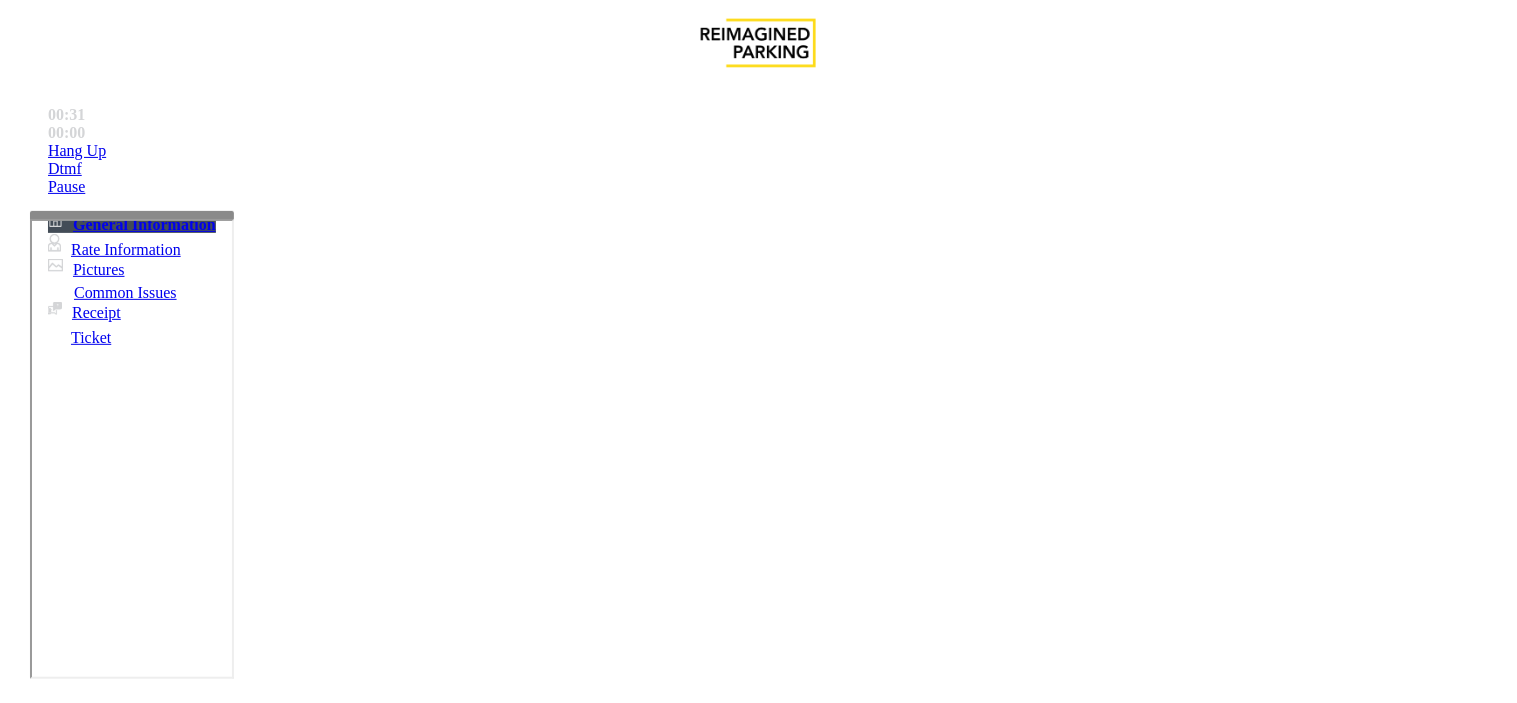drag, startPoint x: 720, startPoint y: 114, endPoint x: 1253, endPoint y: 351, distance: 583.3164 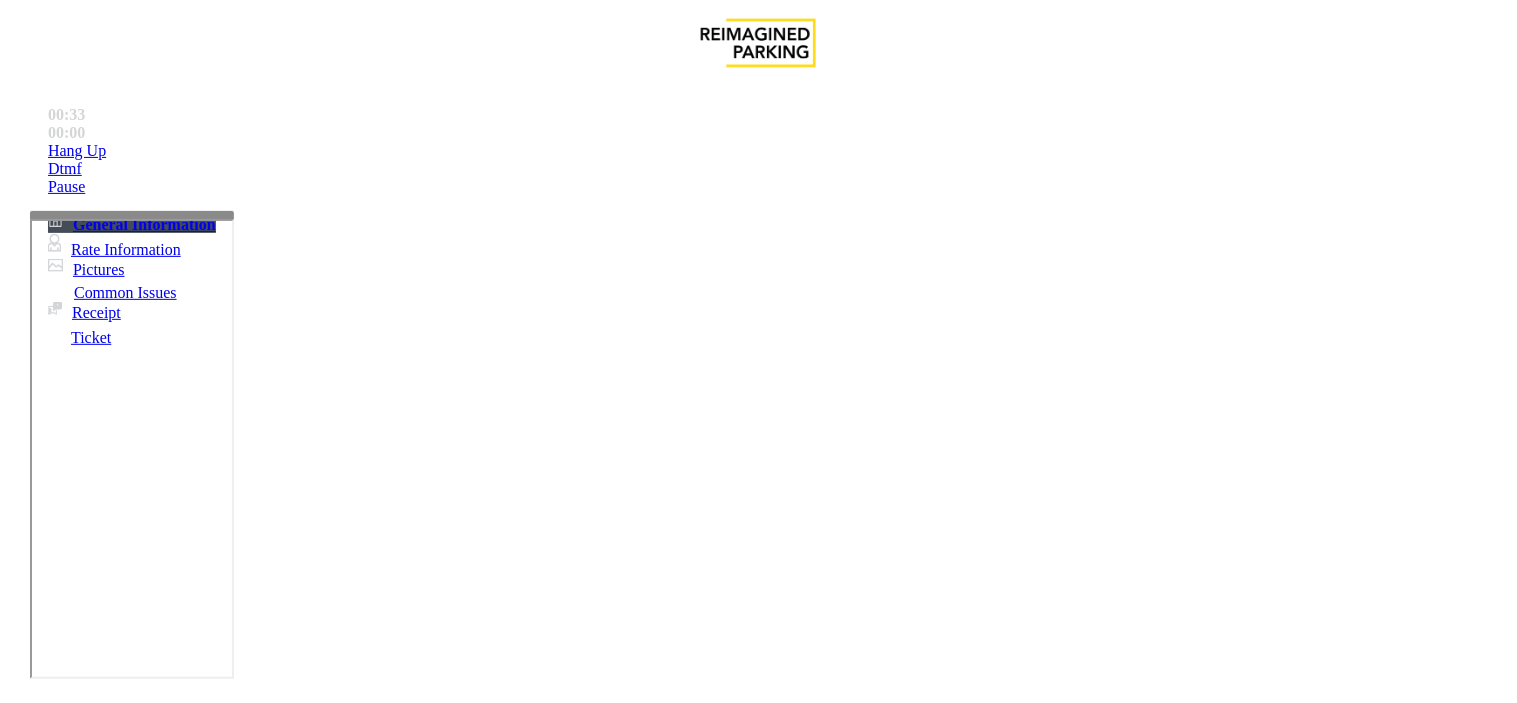 drag, startPoint x: 1253, startPoint y: 351, endPoint x: 692, endPoint y: 111, distance: 610.1811 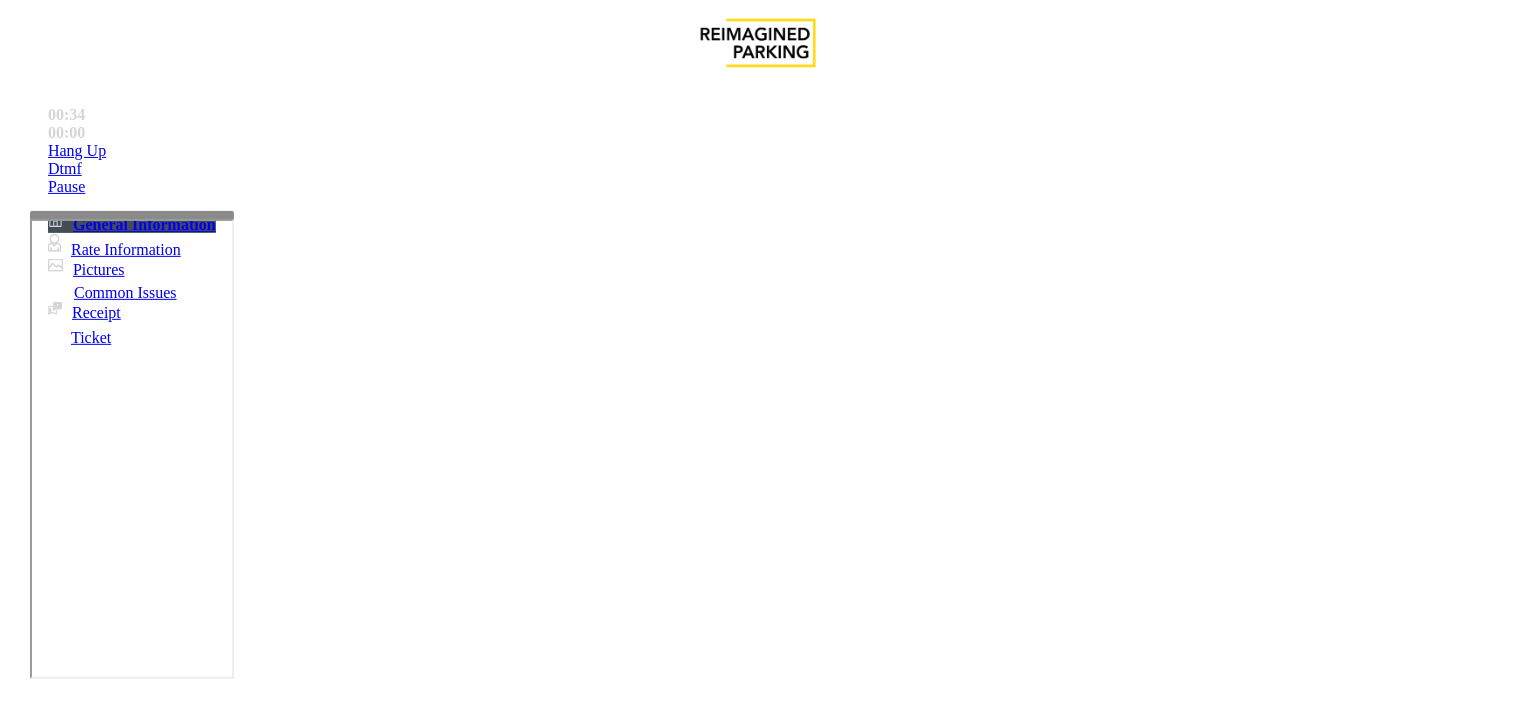 drag, startPoint x: 692, startPoint y: 111, endPoint x: 1392, endPoint y: 364, distance: 744.3178 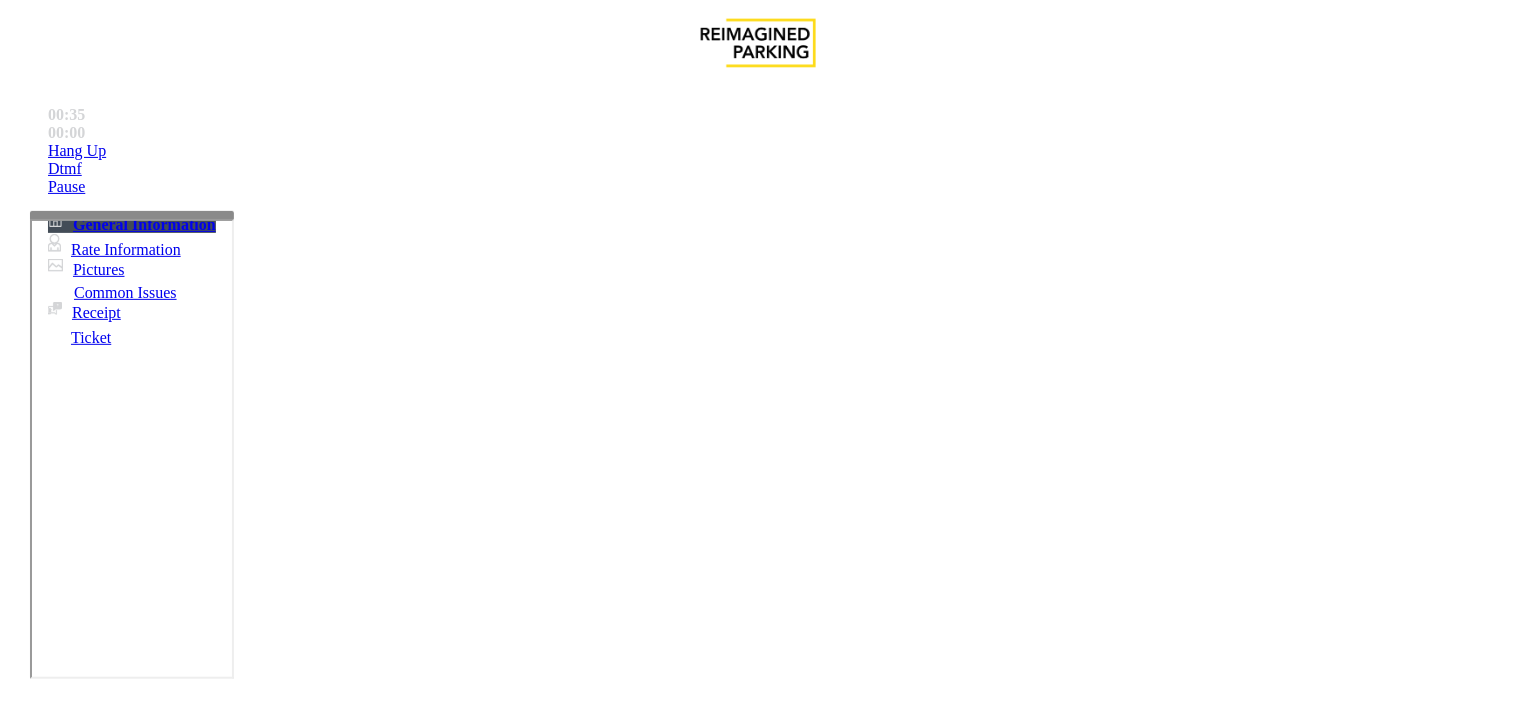 click on "VALIDATIONS" at bounding box center [138, 2852] 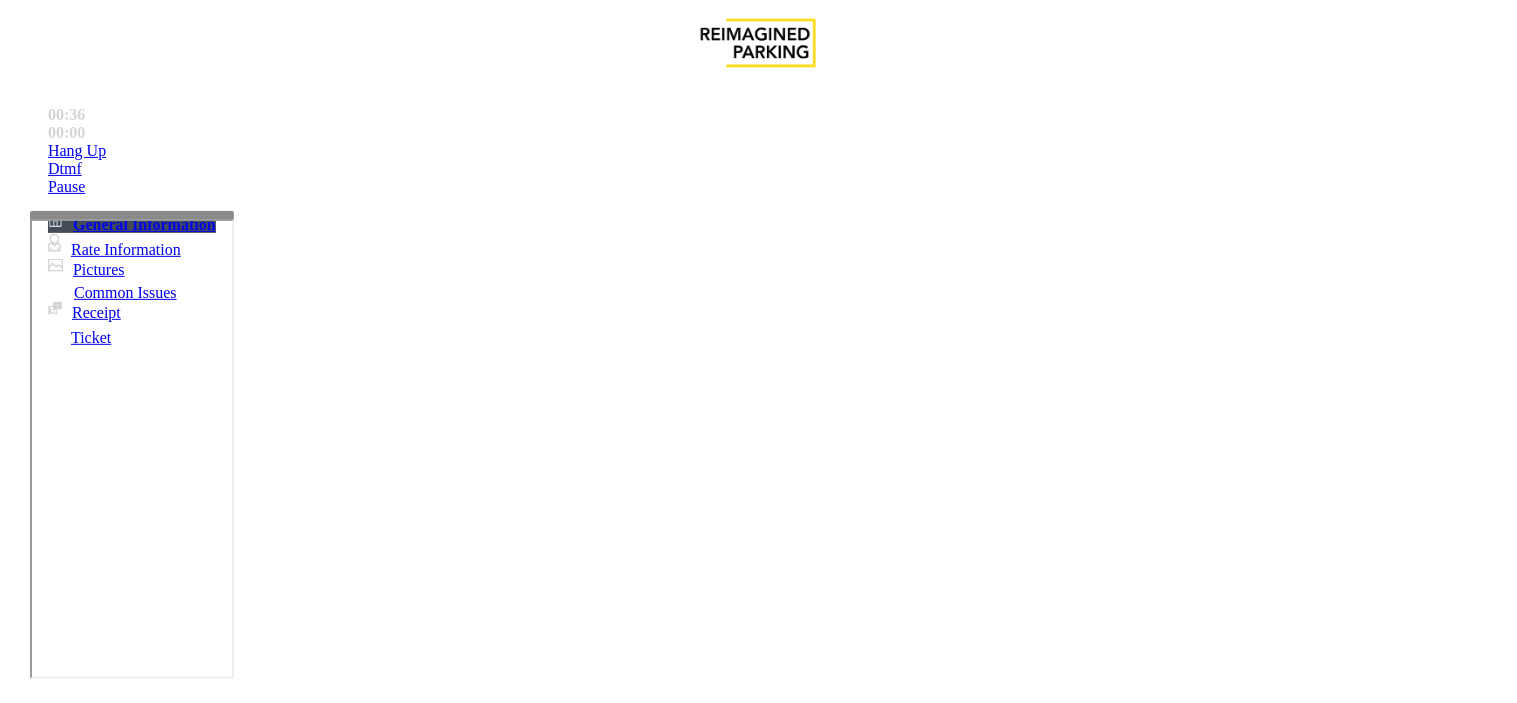 drag, startPoint x: 772, startPoint y: 391, endPoint x: 816, endPoint y: 517, distance: 133.46161 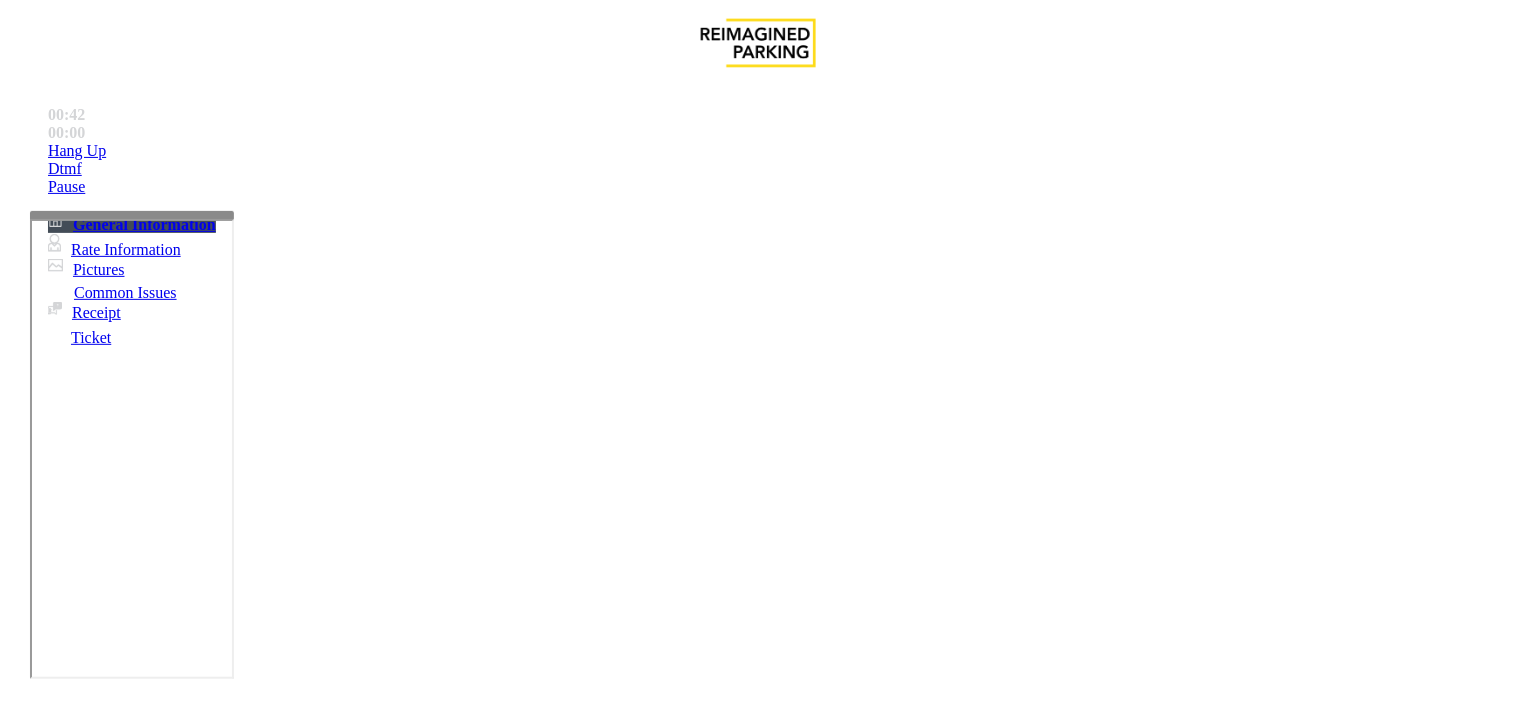 scroll, scrollTop: 998, scrollLeft: 0, axis: vertical 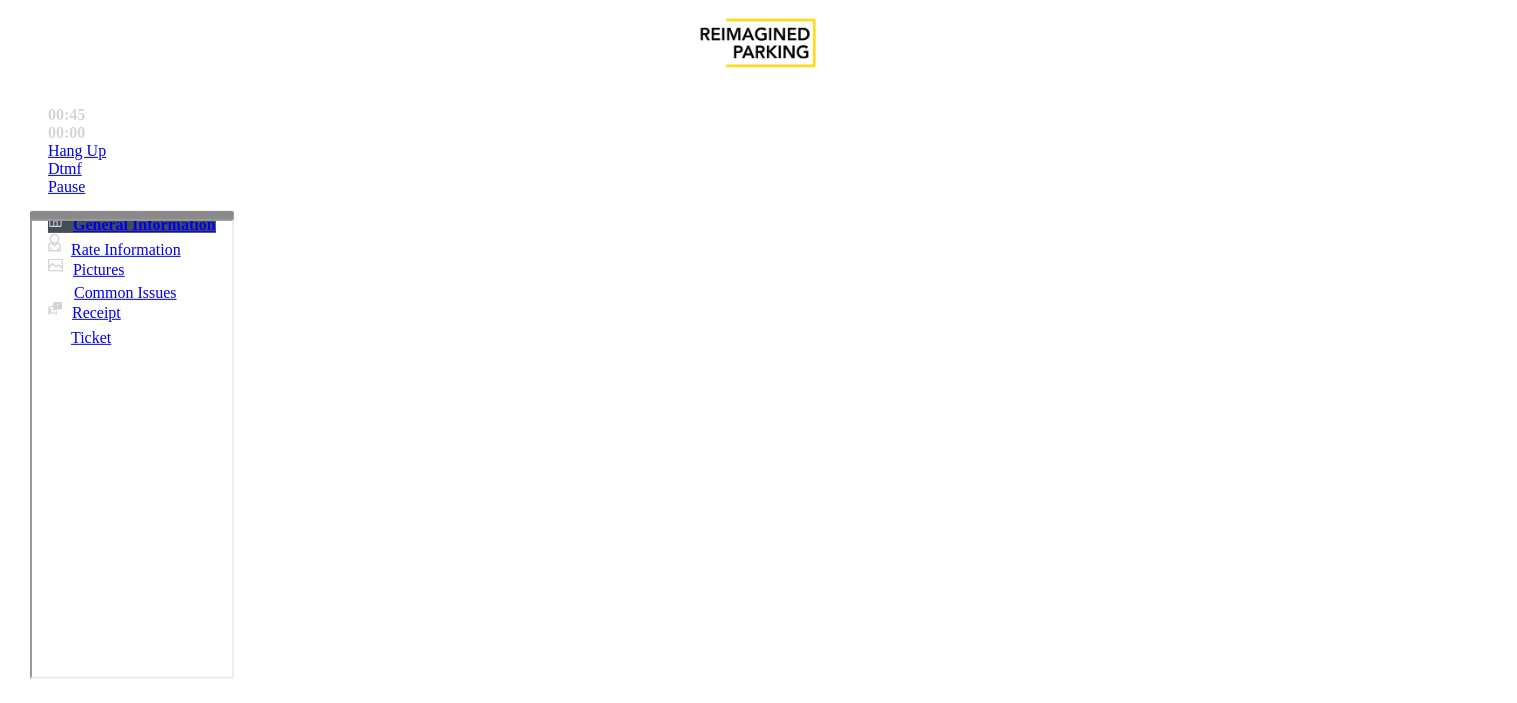 click at bounding box center (606, 3111) 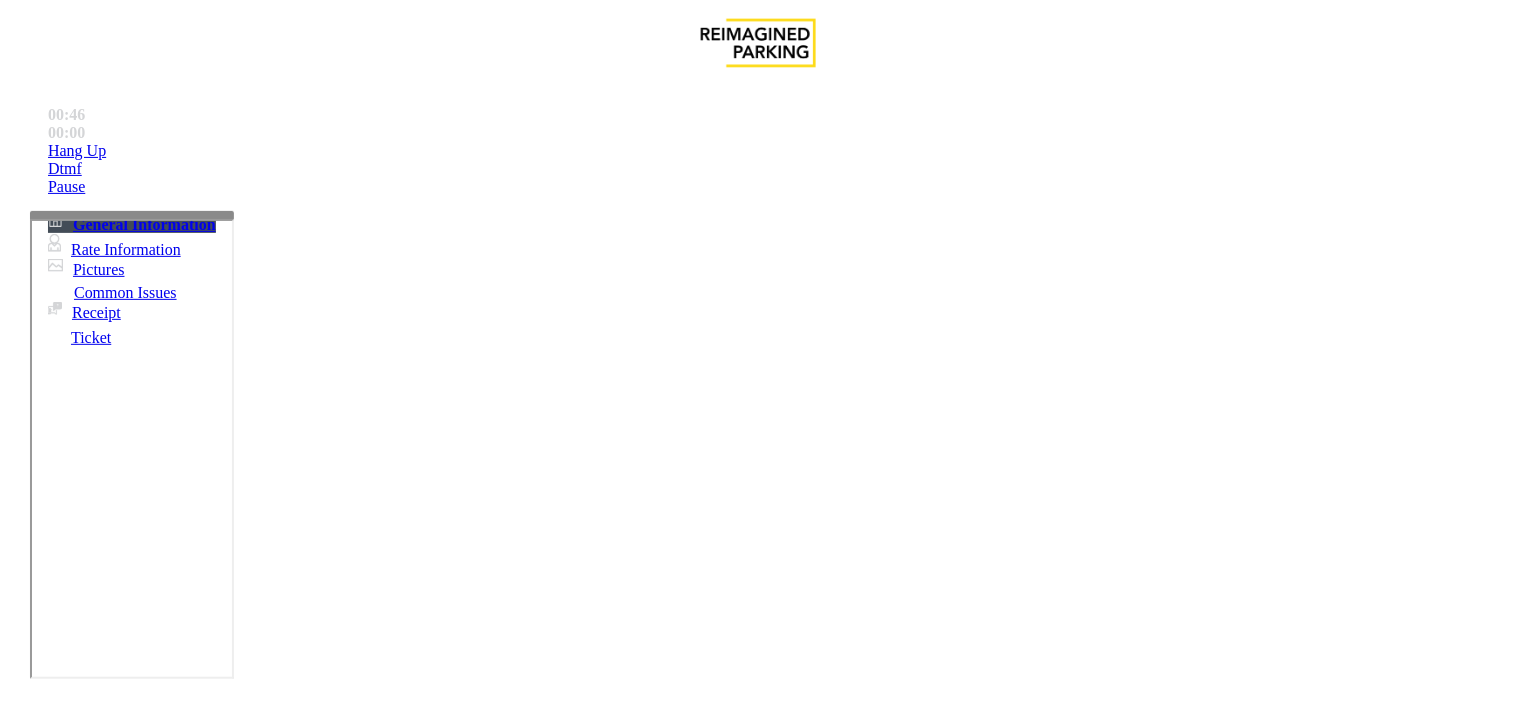click at bounding box center (606, 3111) 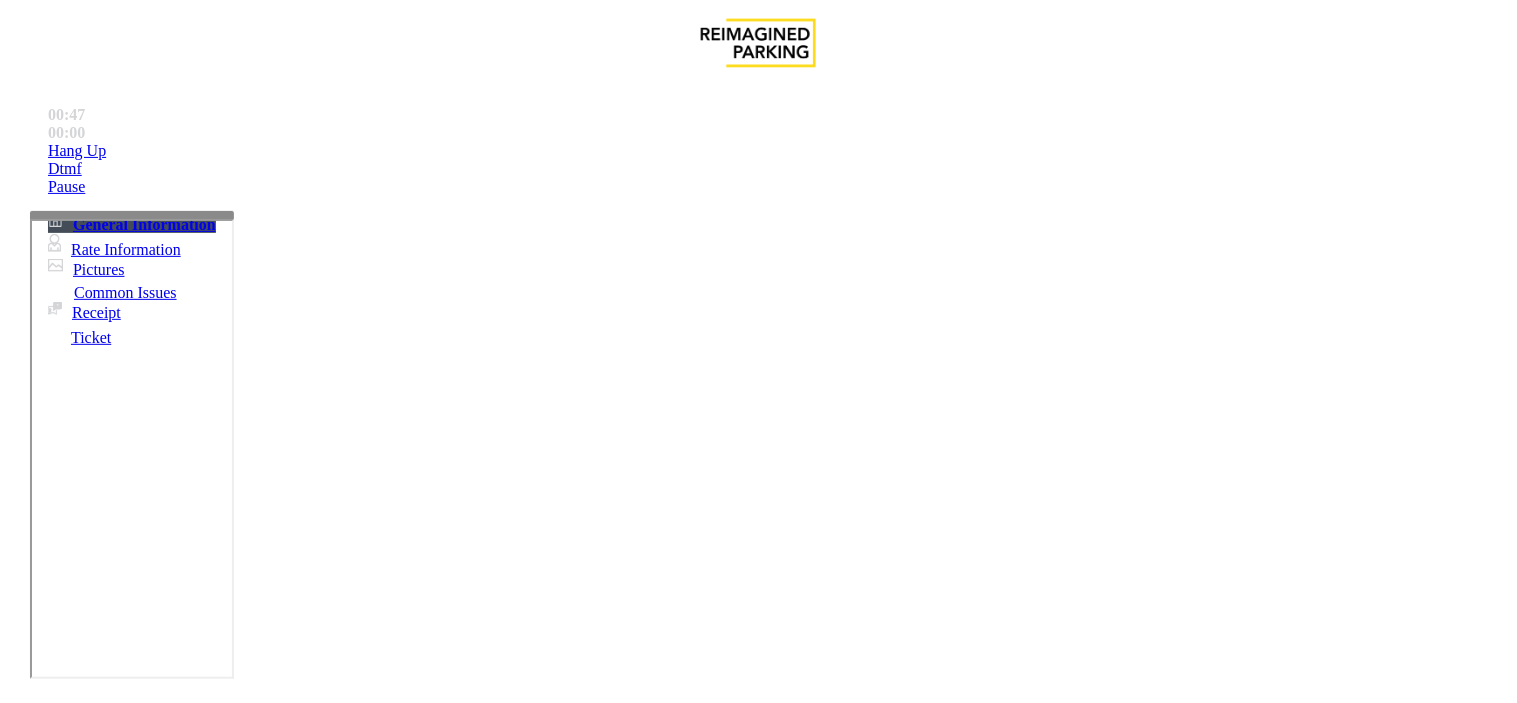 click on "7A-6P" at bounding box center (603, 3554) 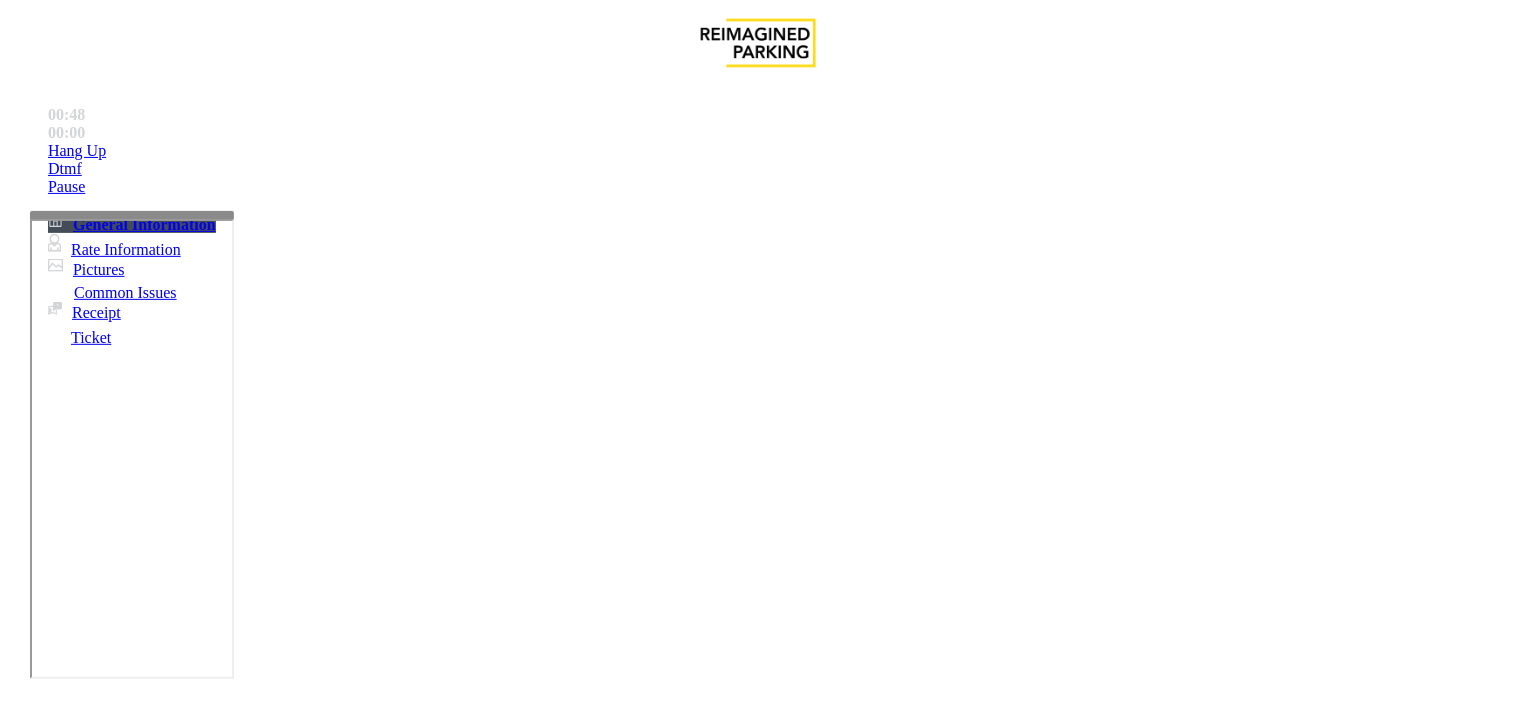 drag, startPoint x: 1243, startPoint y: 372, endPoint x: 1272, endPoint y: 366, distance: 29.614185 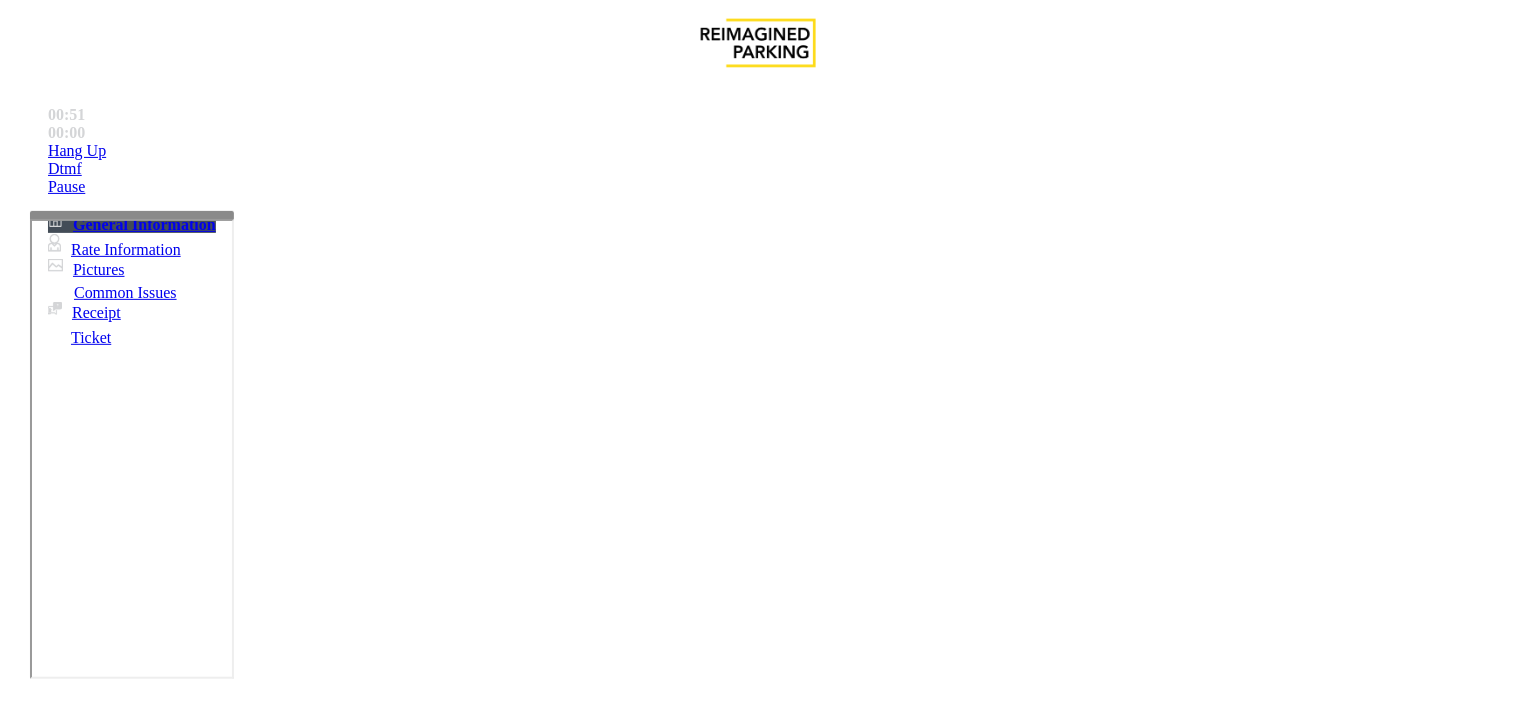 scroll, scrollTop: 3221, scrollLeft: 0, axis: vertical 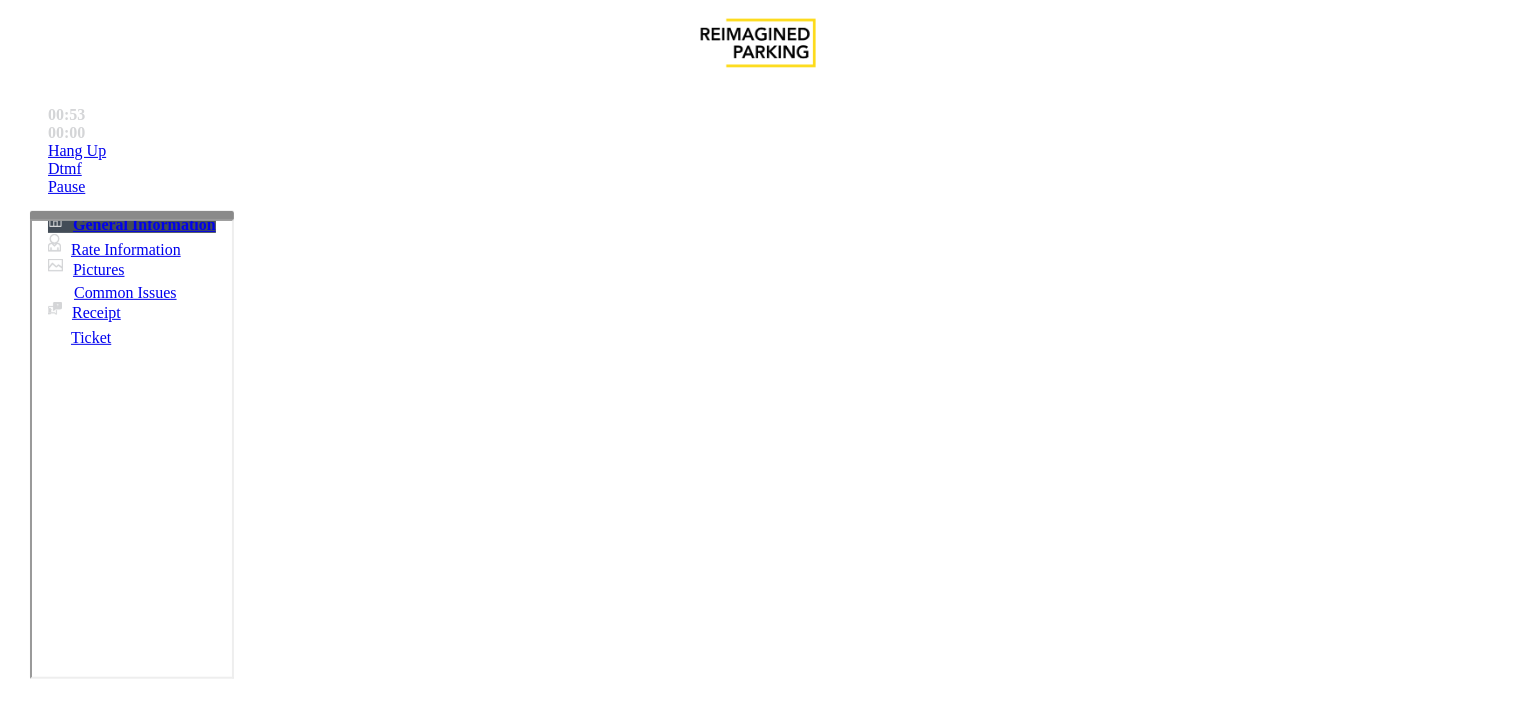 click on "This garage was set up with time zone accesses which means each card is given a unique code in Data Park as to activating the gates for entrance and exit. While the HUB will not be directly able to see the time zone code for each card, please be aware that if a driver gets a" at bounding box center [760, 2569] 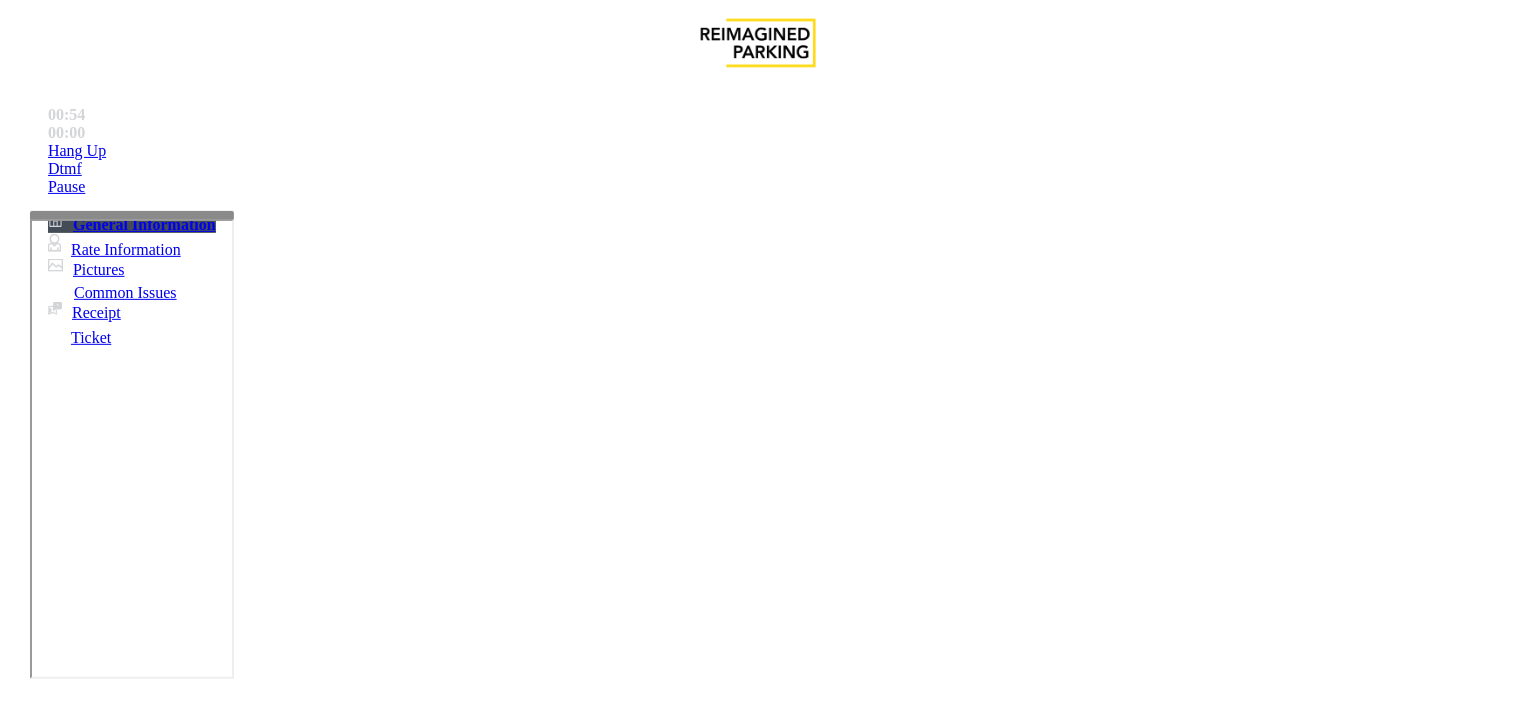 drag, startPoint x: 693, startPoint y: 374, endPoint x: 1237, endPoint y: 611, distance: 593.38434 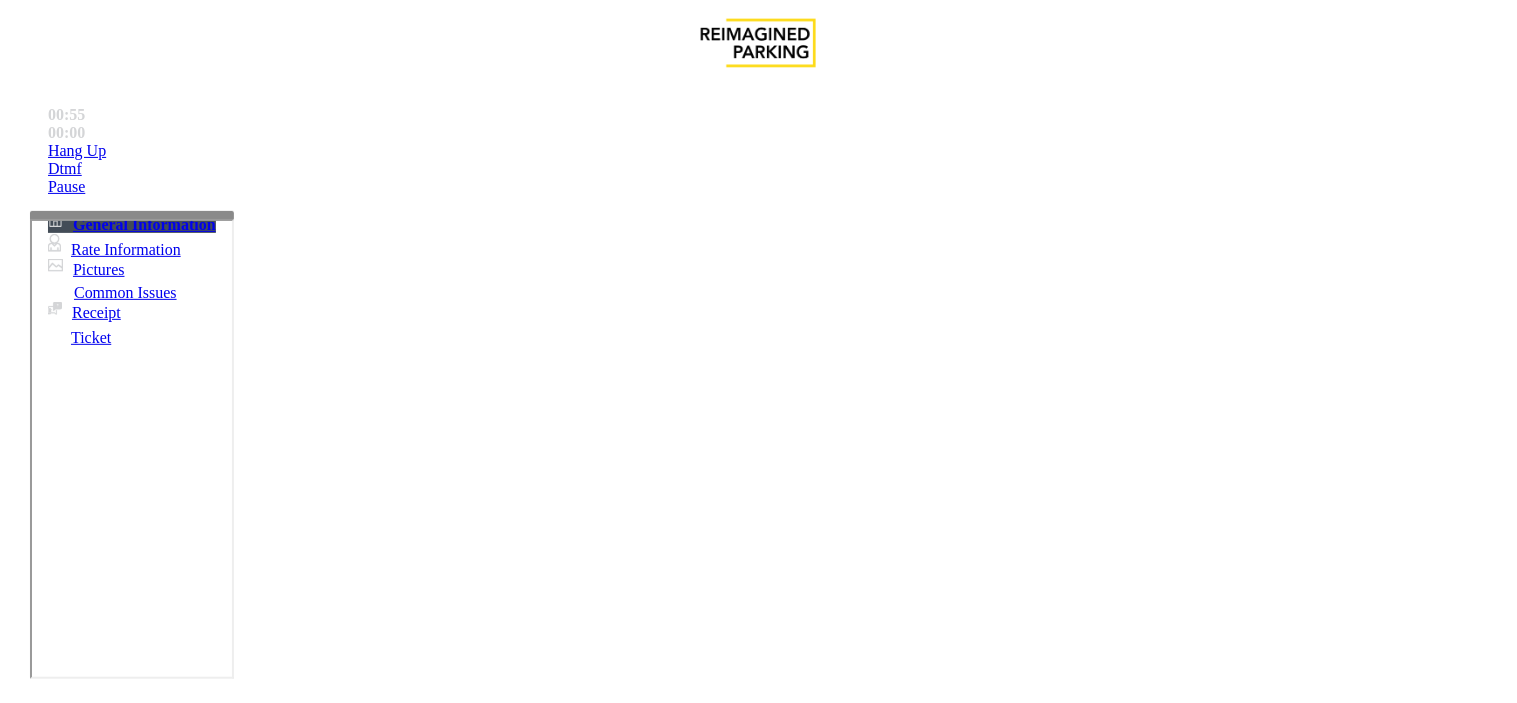 drag, startPoint x: 1237, startPoint y: 611, endPoint x: 1017, endPoint y: 334, distance: 353.73578 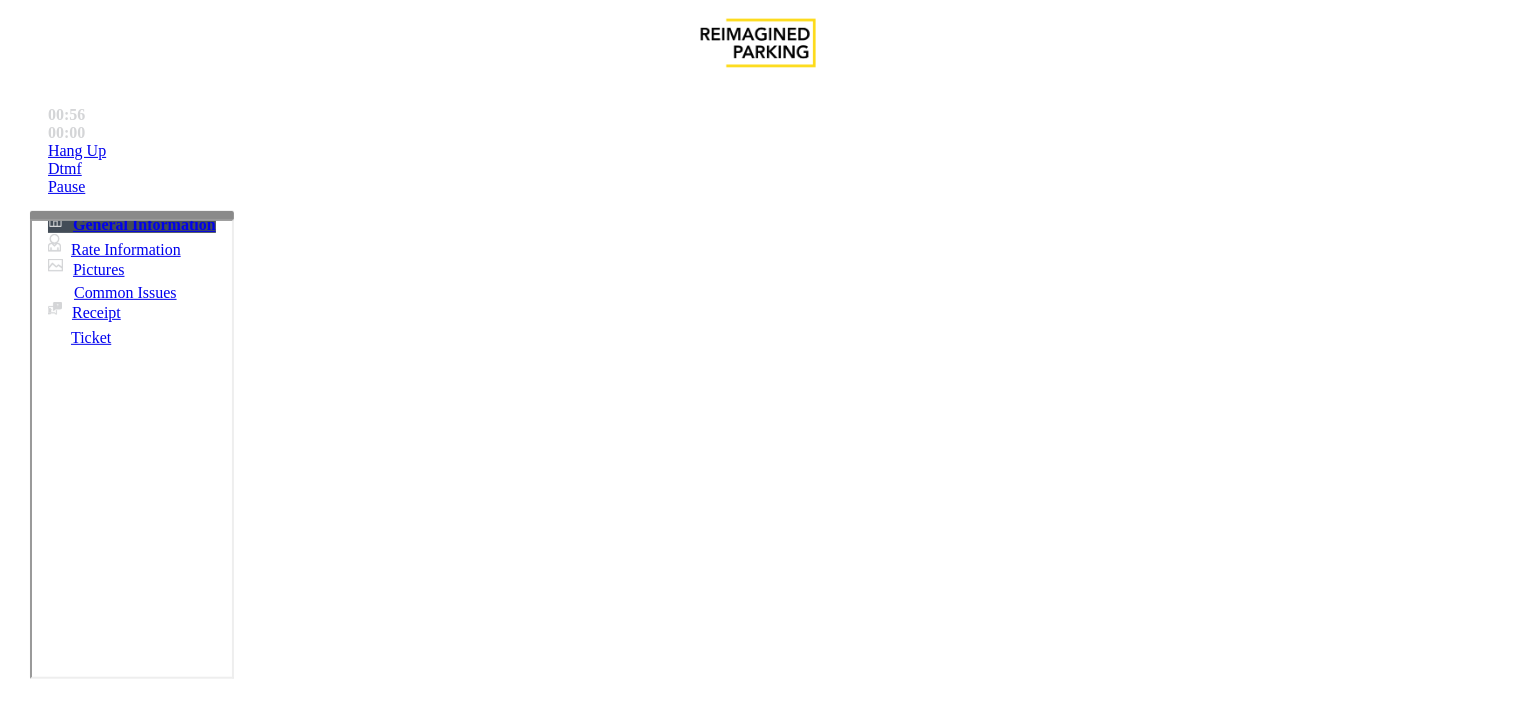 click on "TIME ZONE (TZ" at bounding box center [760, 2569] 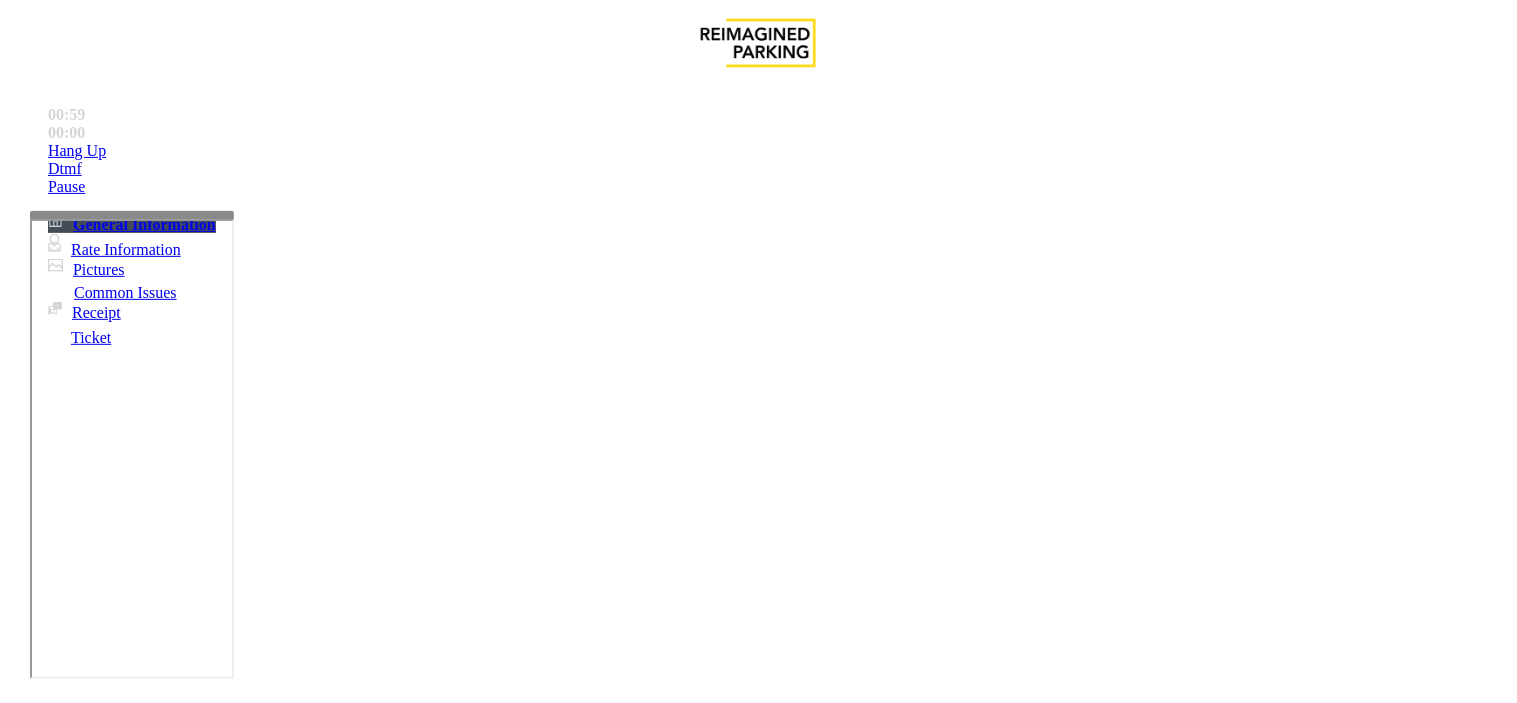 scroll, scrollTop: 4998, scrollLeft: 0, axis: vertical 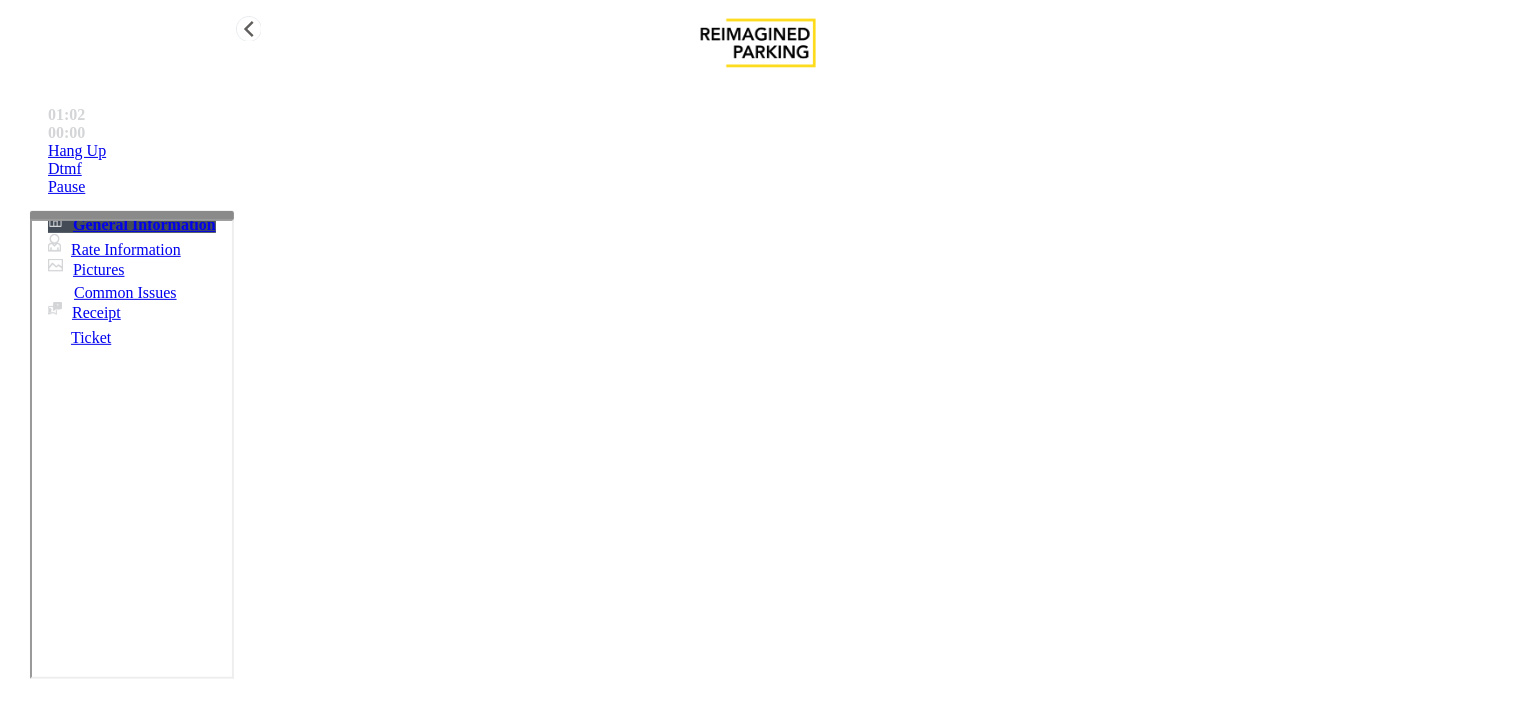 click on "Hang Up" at bounding box center [778, 151] 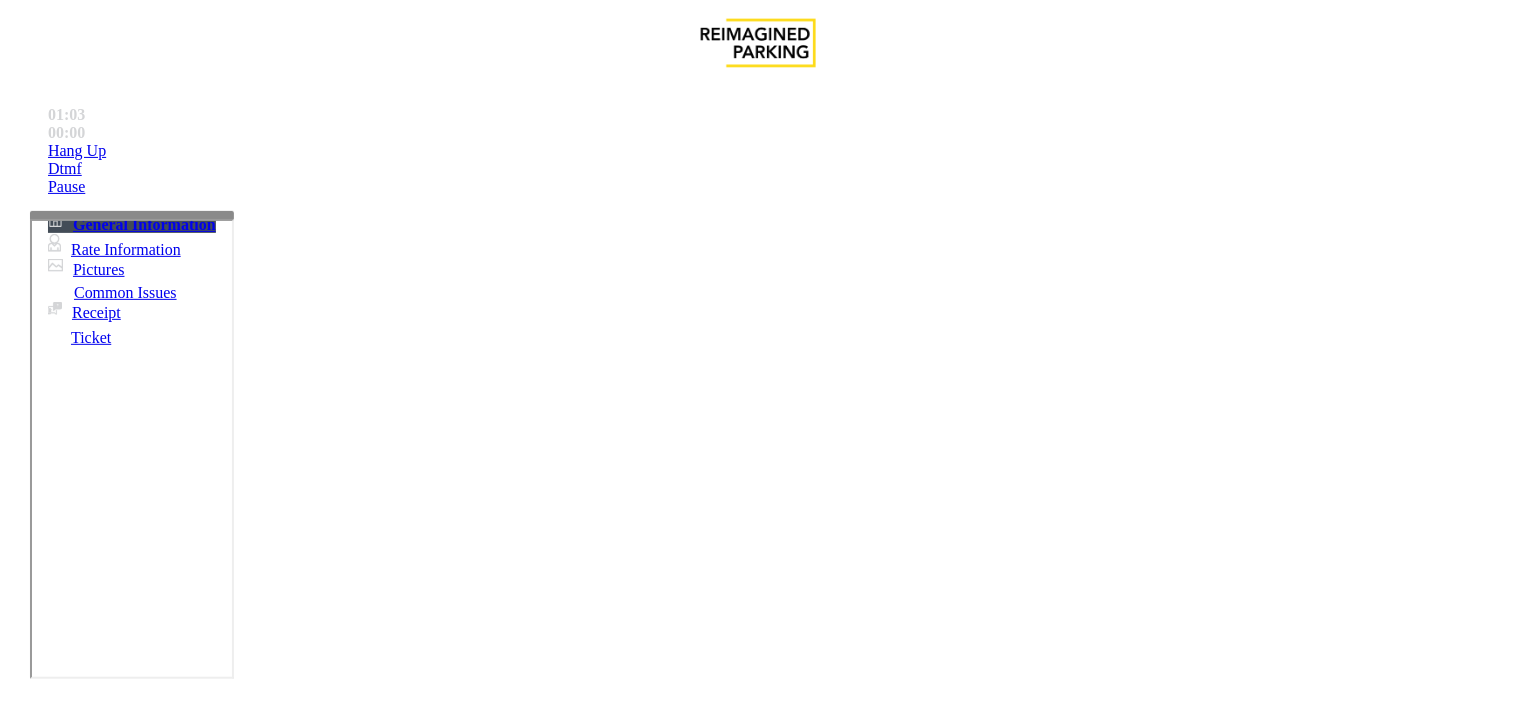 click on "Equipment Issue" at bounding box center [697, 1356] 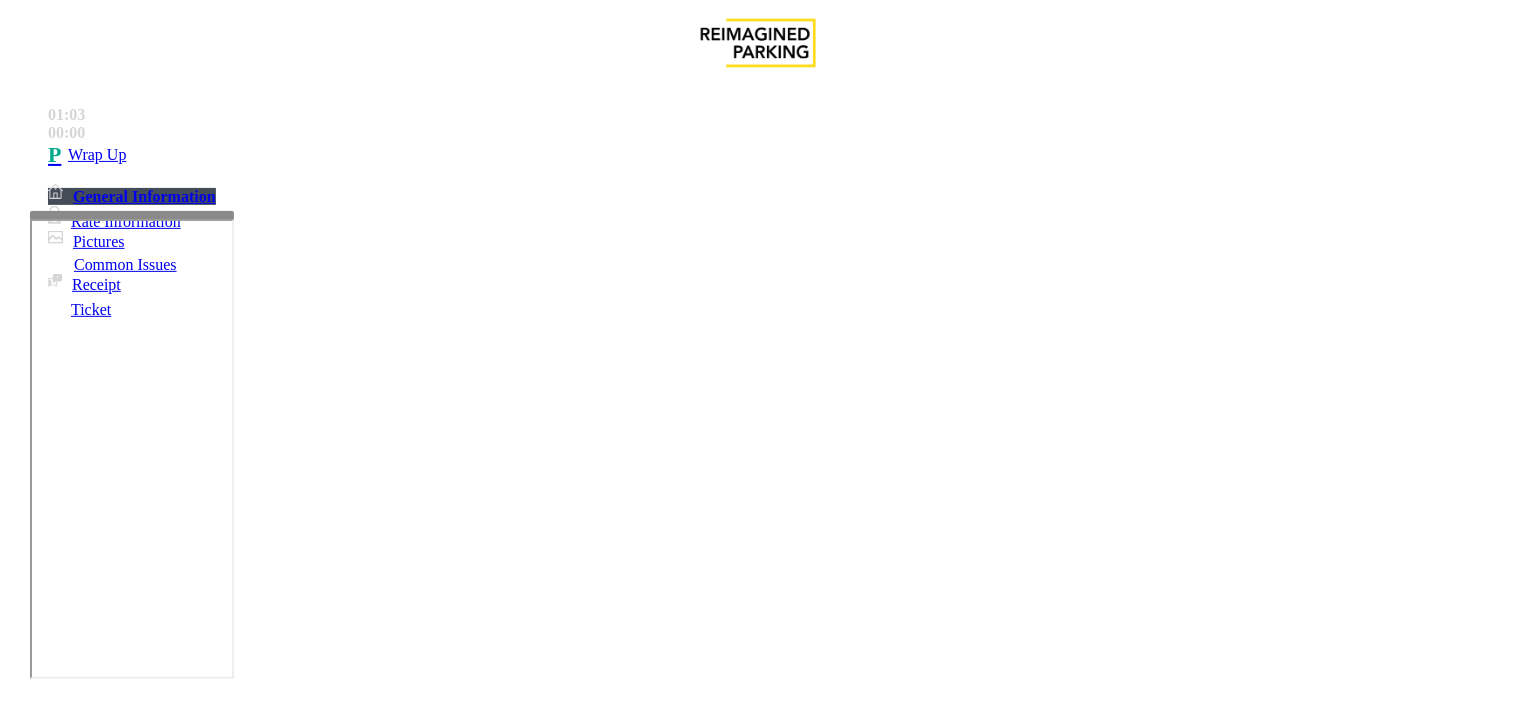 click on "Gate / Door Won't Open" at bounding box center [575, 1356] 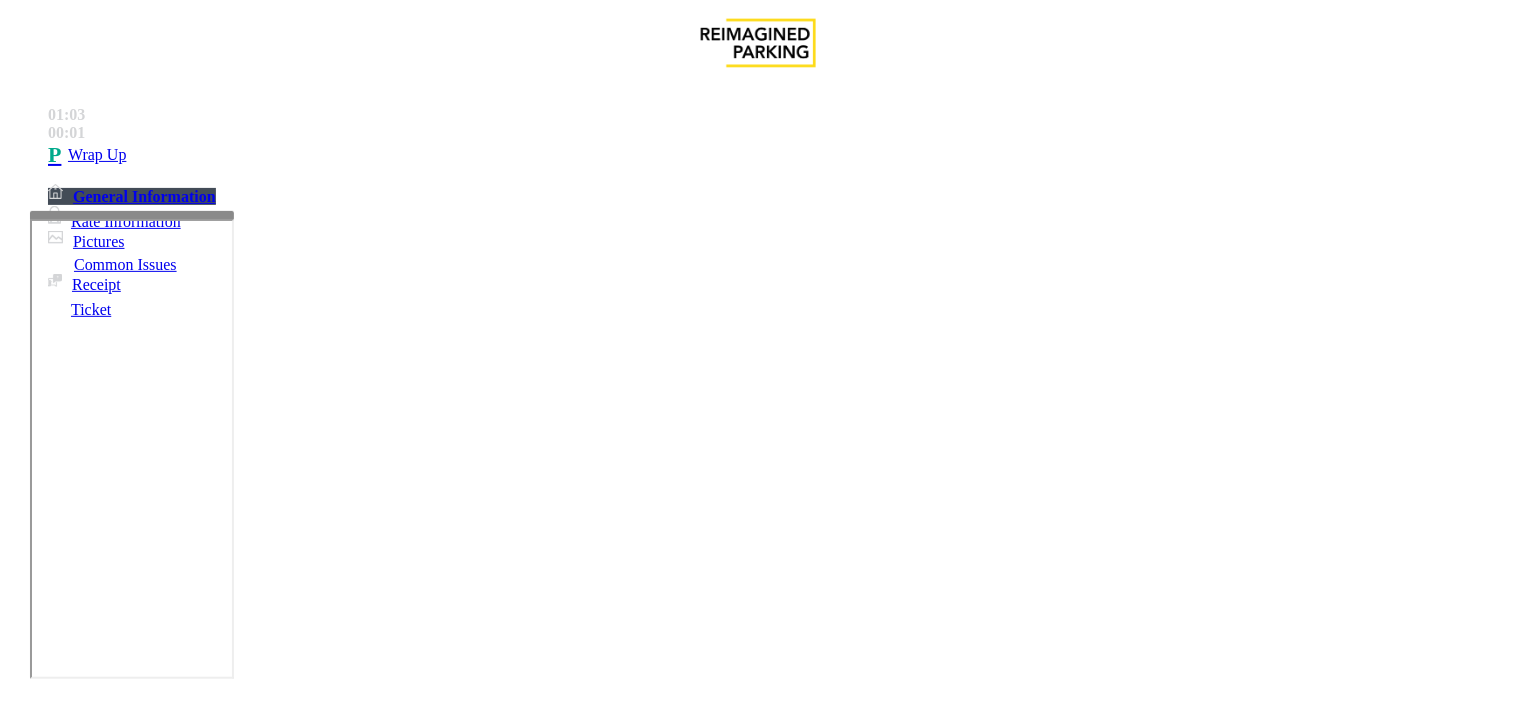 click on "Gate / Door Won't Open" at bounding box center [758, 1341] 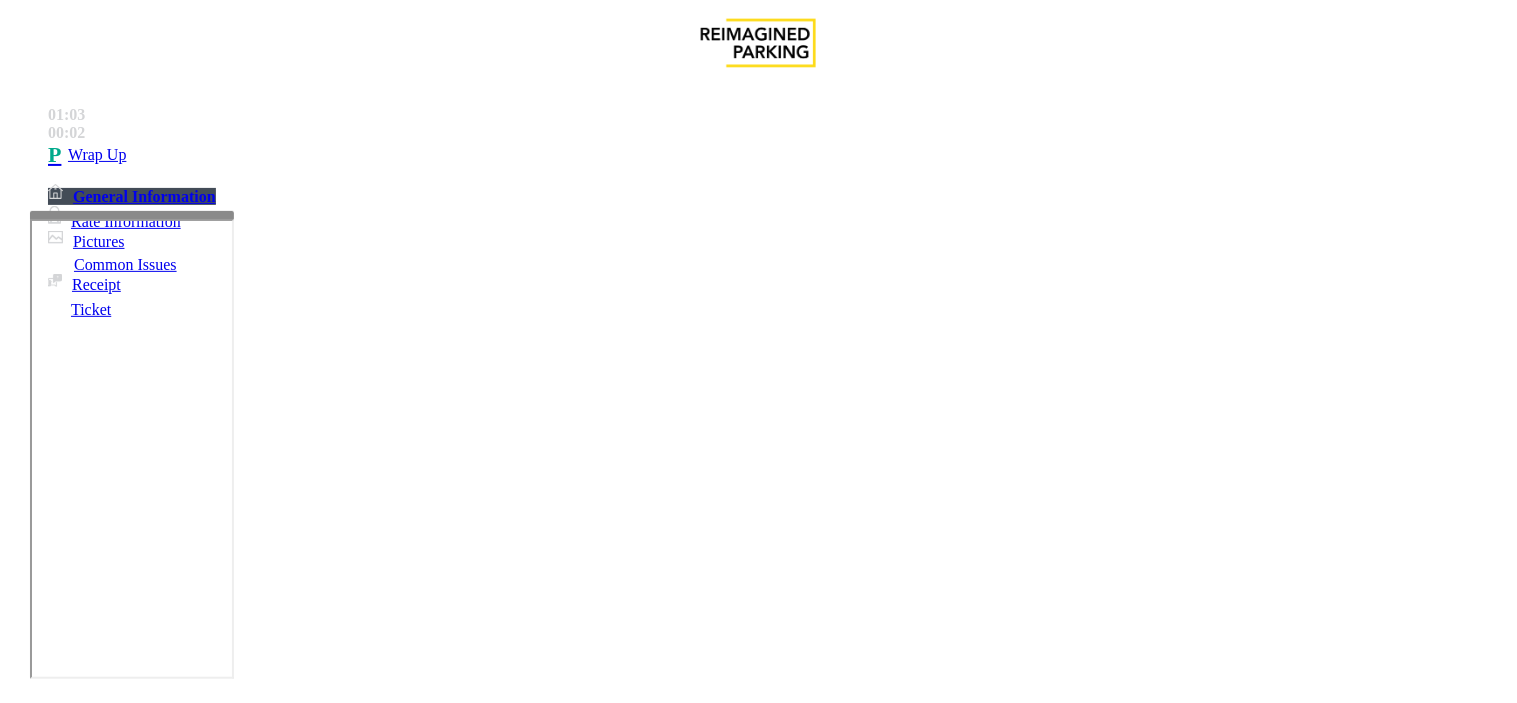 click at bounding box center (246, 1737) 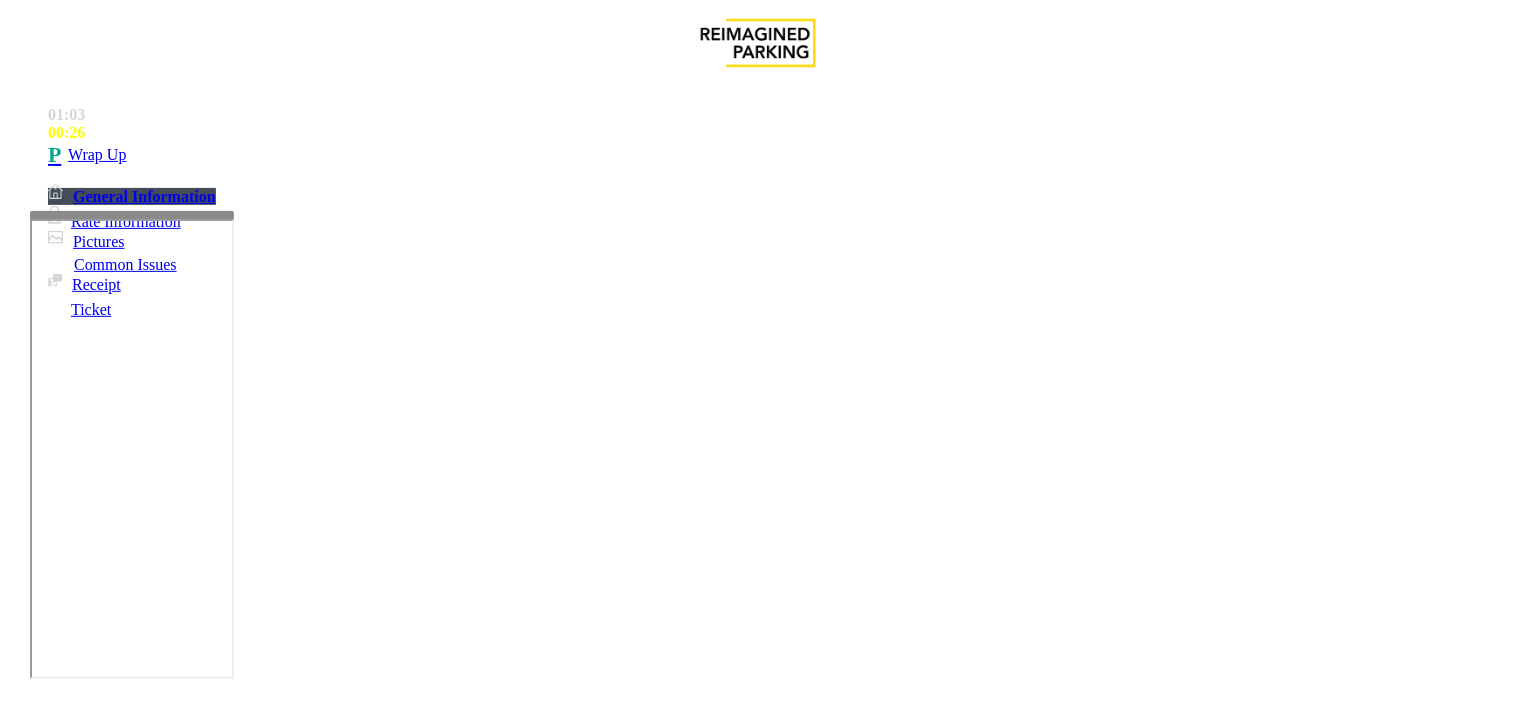 click at bounding box center (246, 1737) 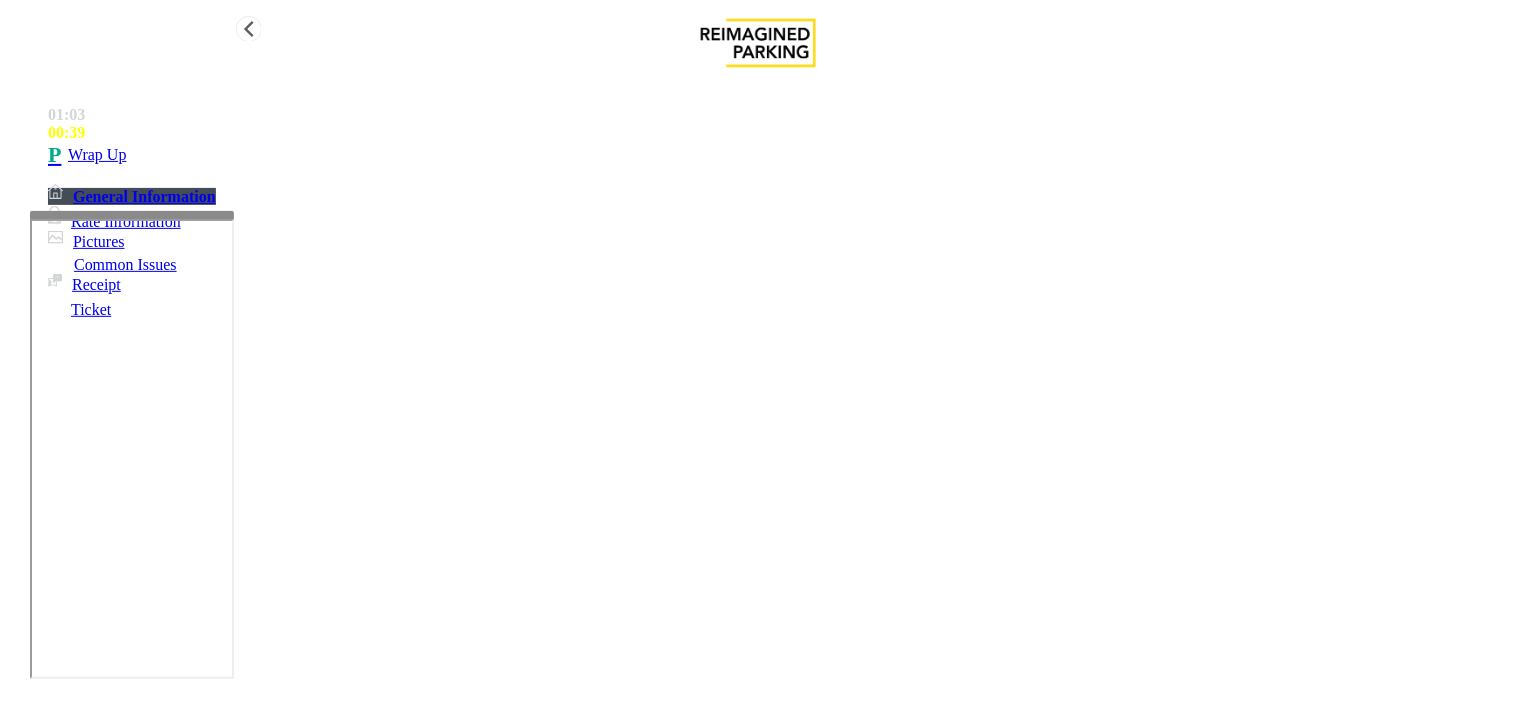 type on "**********" 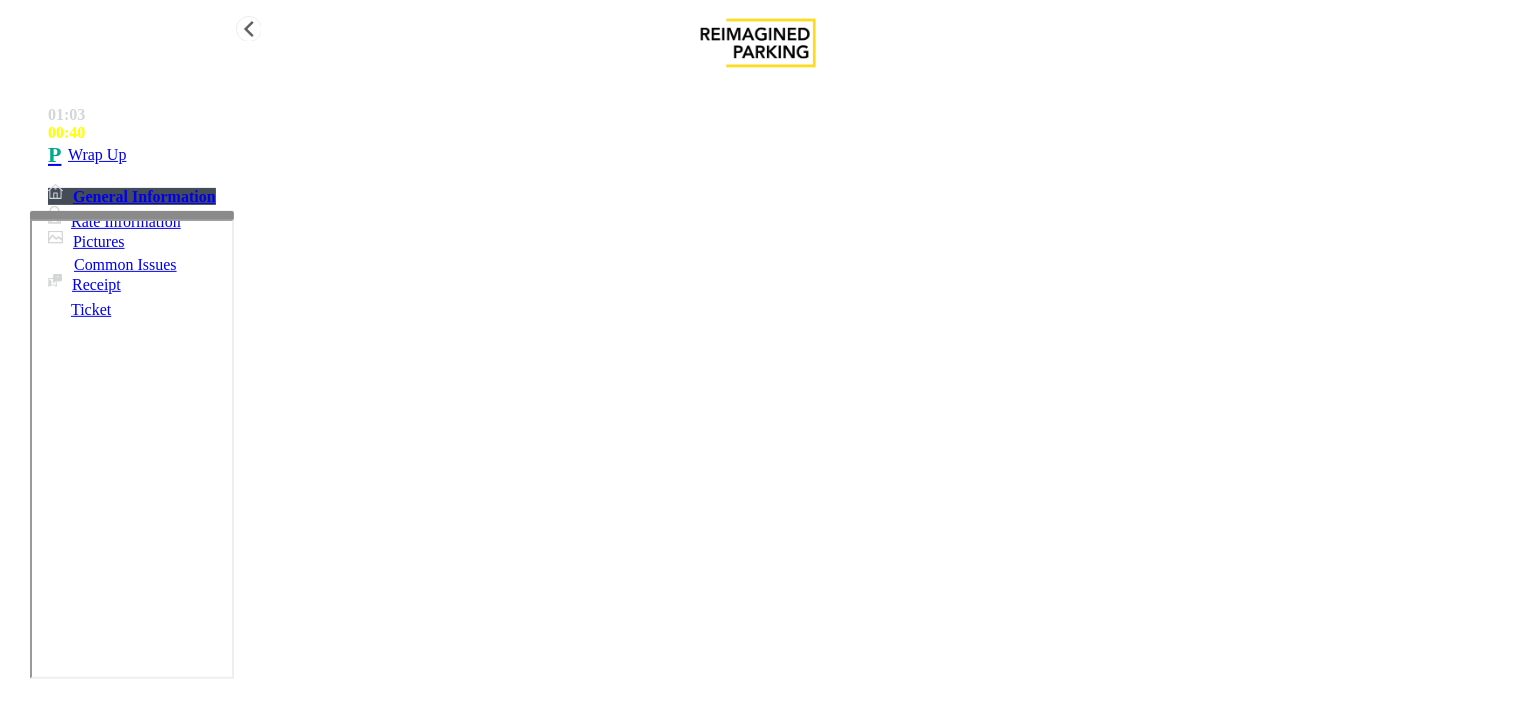 click on "Wrap Up" at bounding box center [778, 155] 